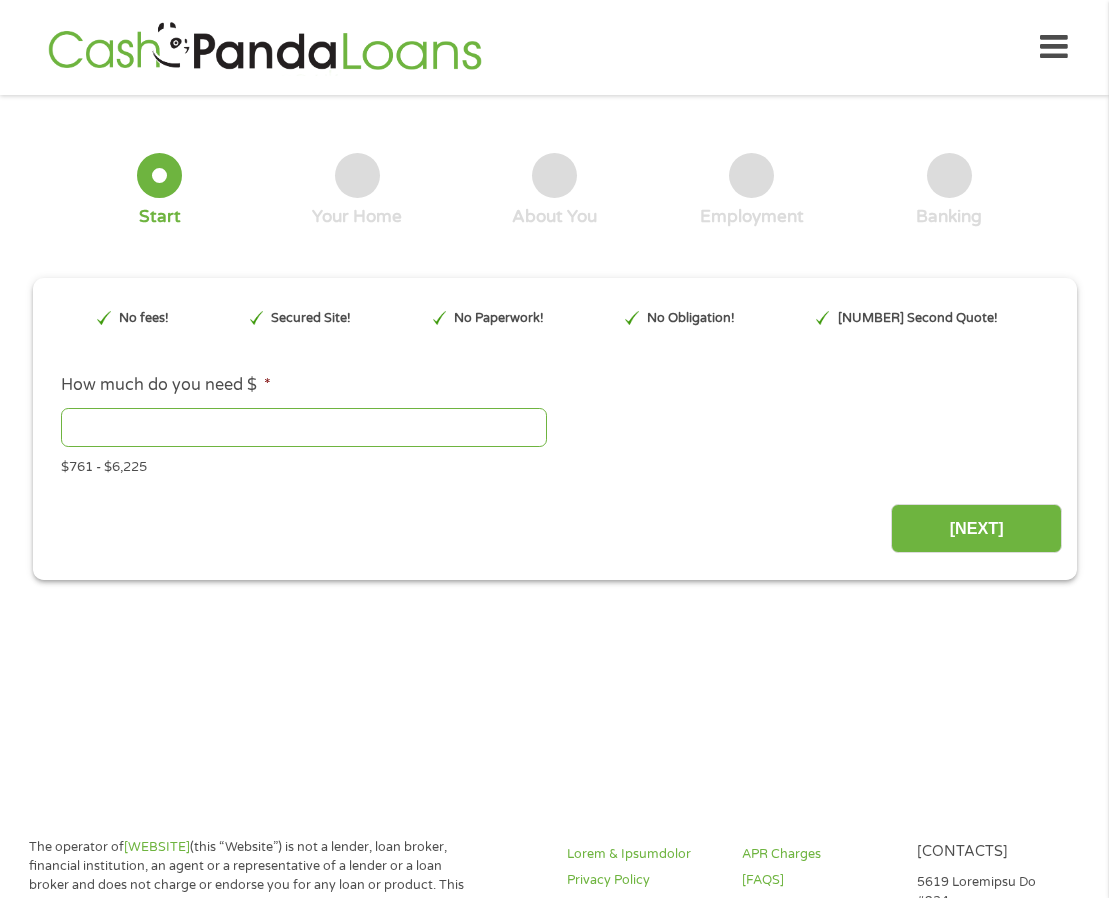 scroll, scrollTop: 0, scrollLeft: 0, axis: both 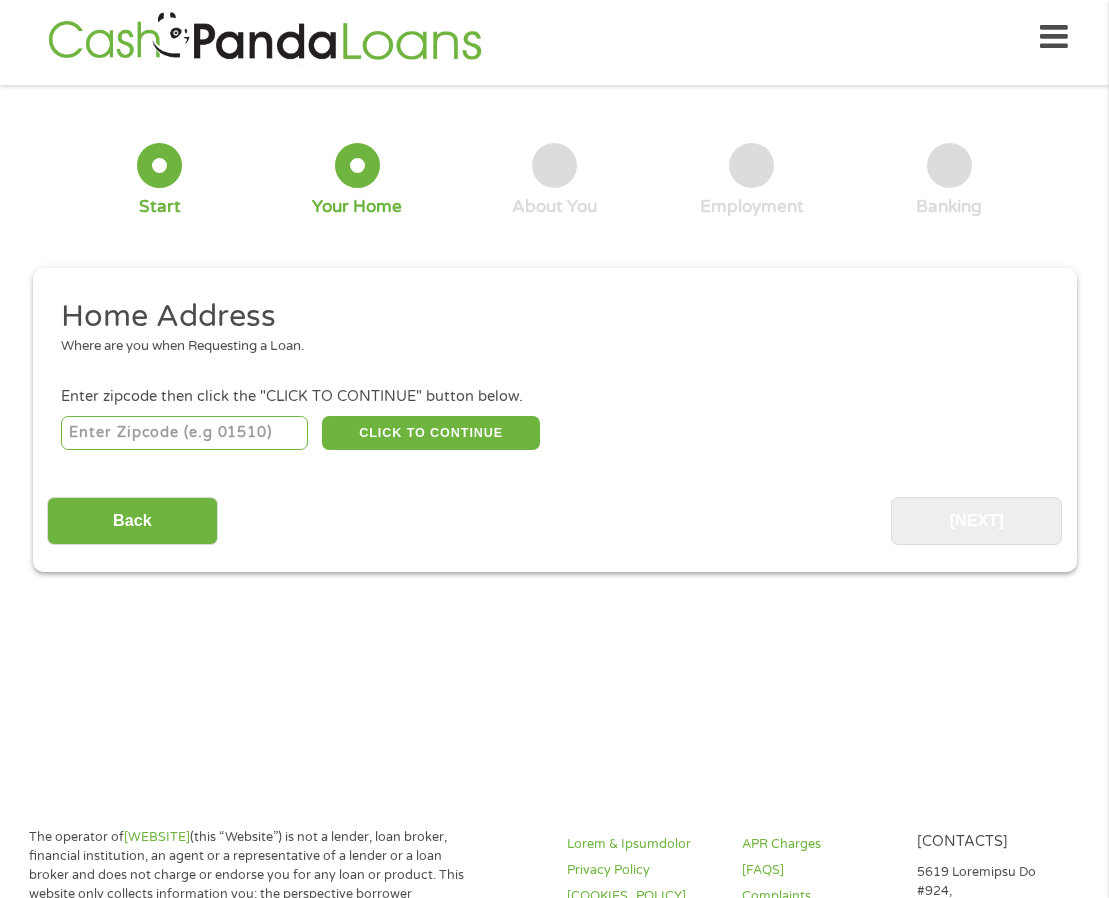 click at bounding box center [184, 433] 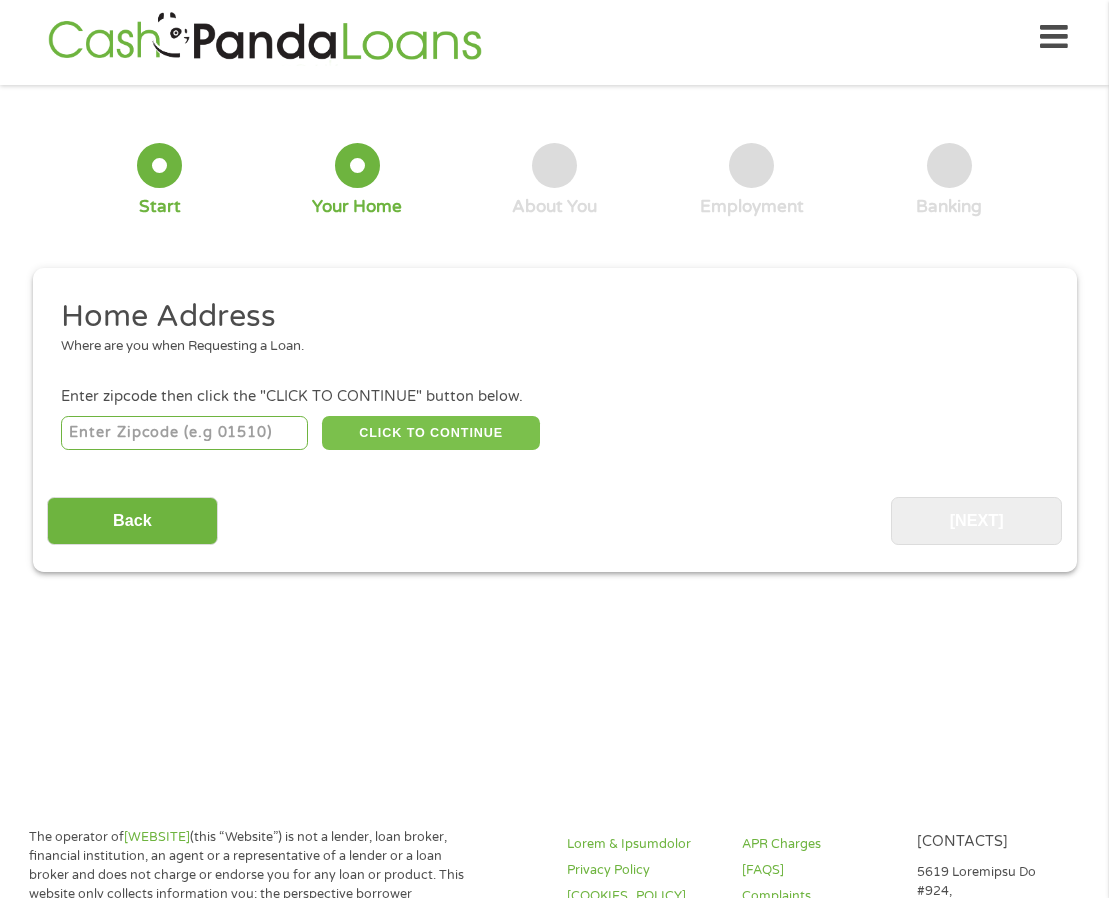 type on "[POSTAL_CODE]" 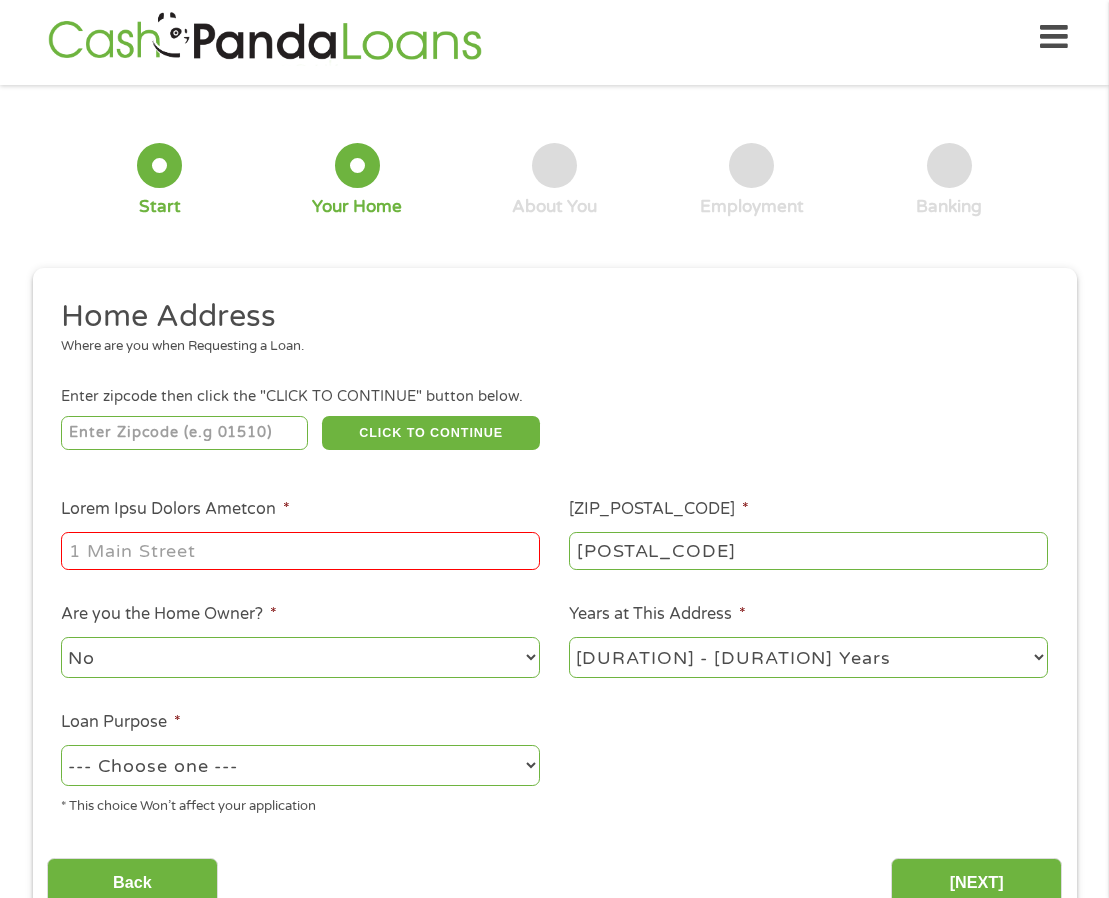 click on "Enter Your Street Address *" at bounding box center (300, 551) 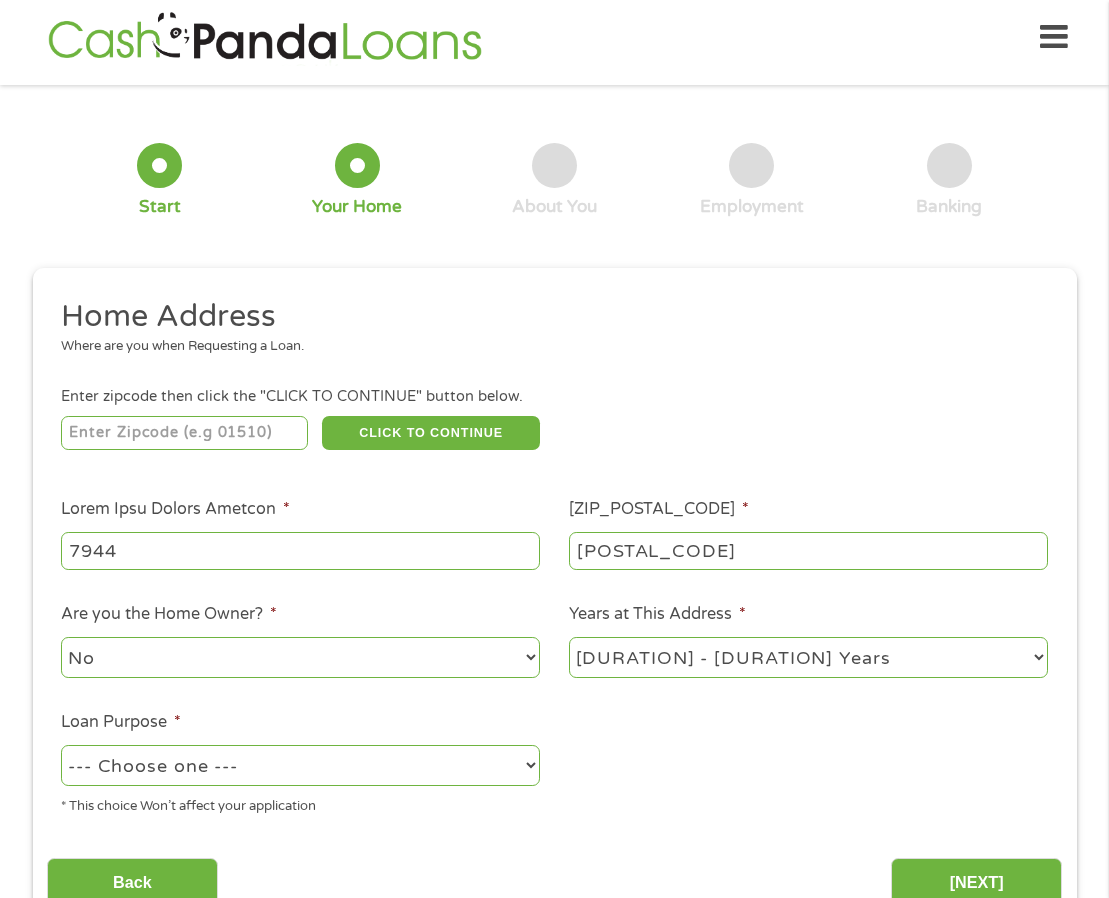 type on "[NUMBER] [STREET_NAME] [STREET_SUFFIX]" 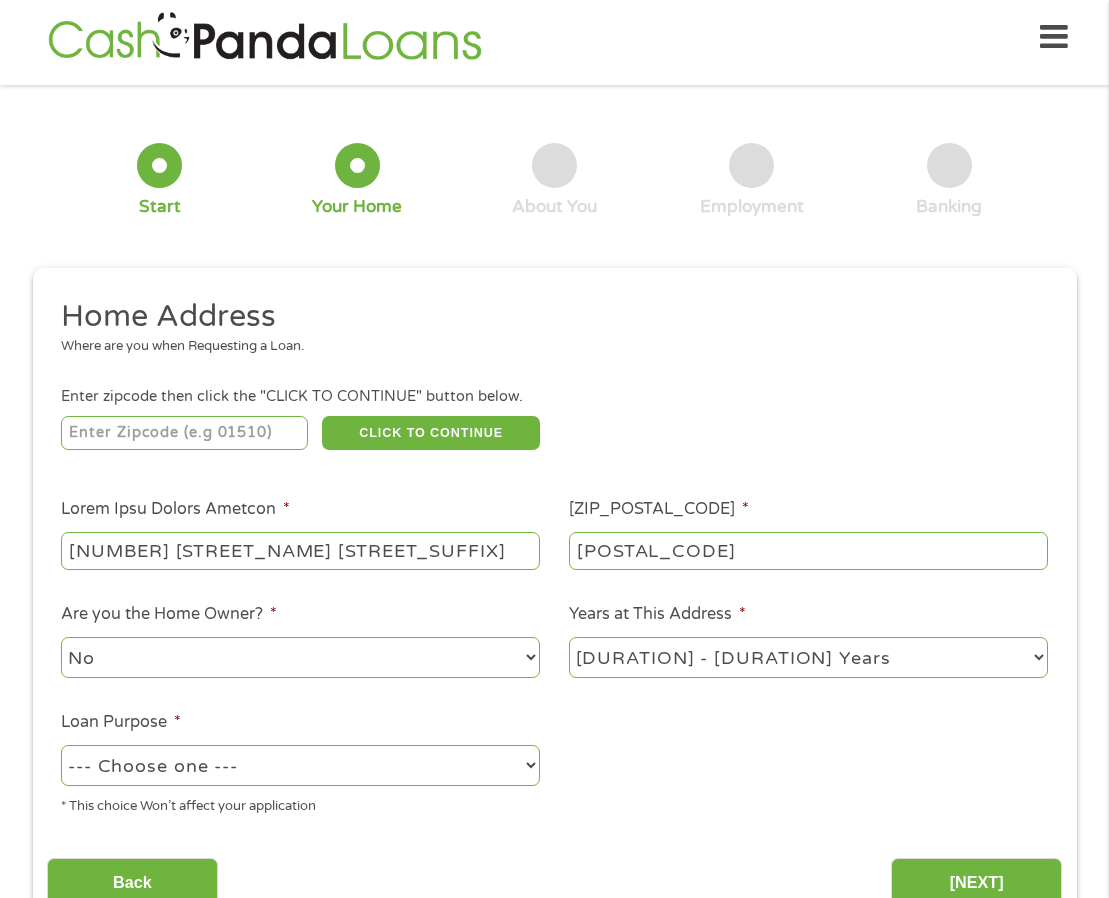 click on "[DURATION] Year or less [DURATION] - [DURATION] Years [DURATION] - [DURATION] Years [DURATION] Years" at bounding box center (808, 657) 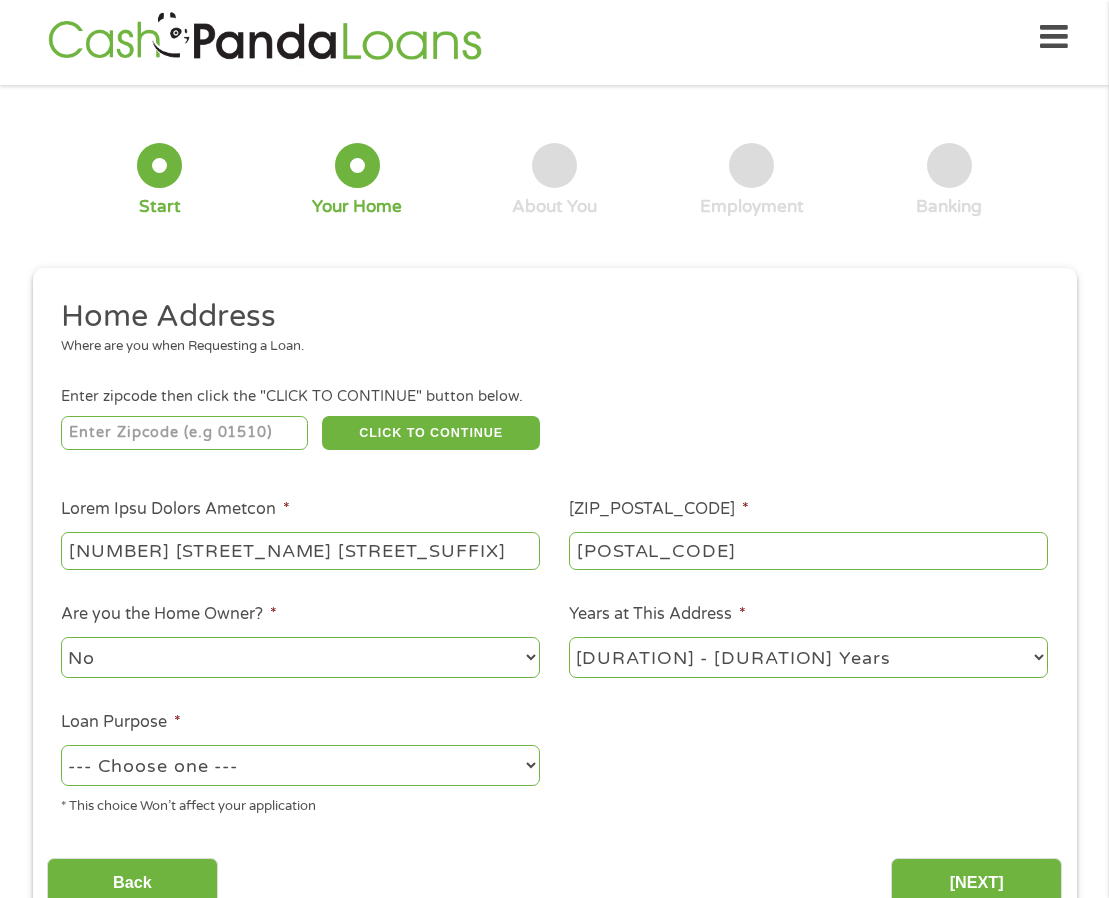 select on "[DURATION]months" 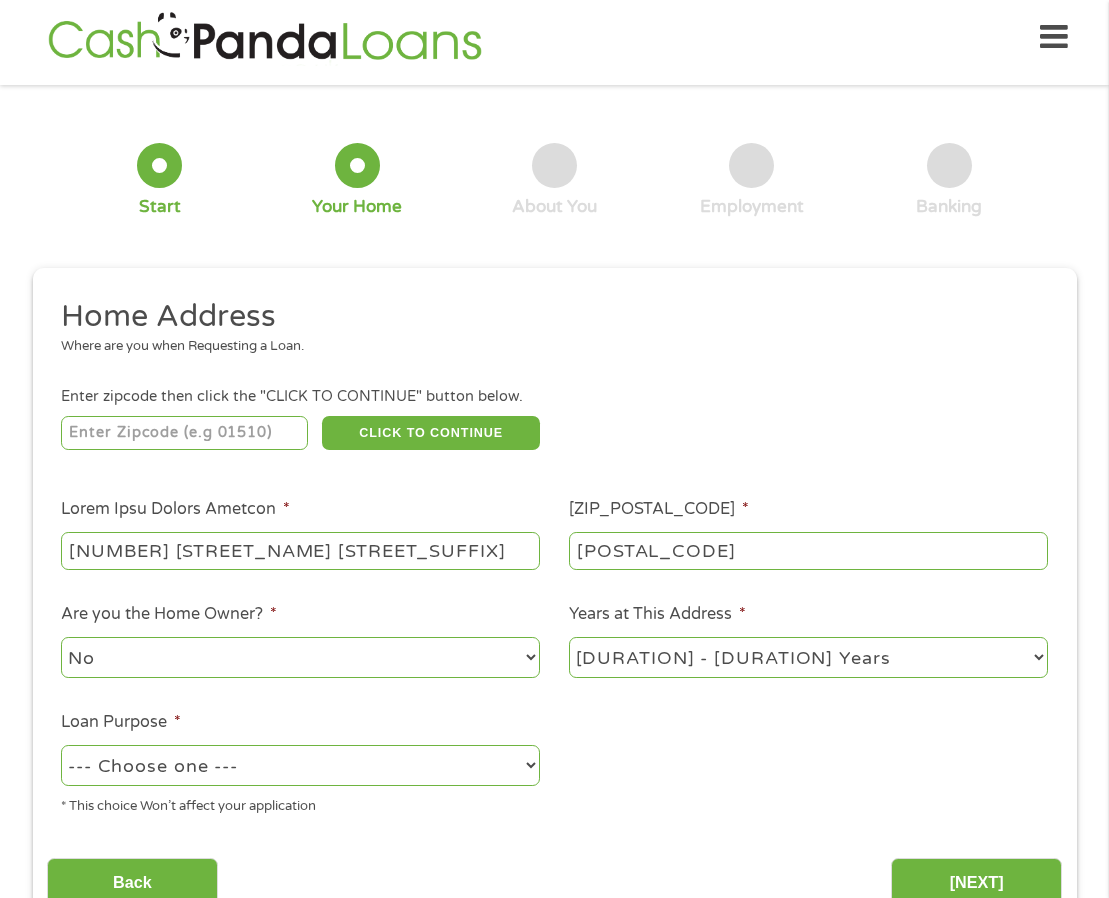 click on "[DURATION] Year or less [DURATION] - [DURATION] Years [DURATION] - [DURATION] Years [DURATION] Years" at bounding box center [808, 657] 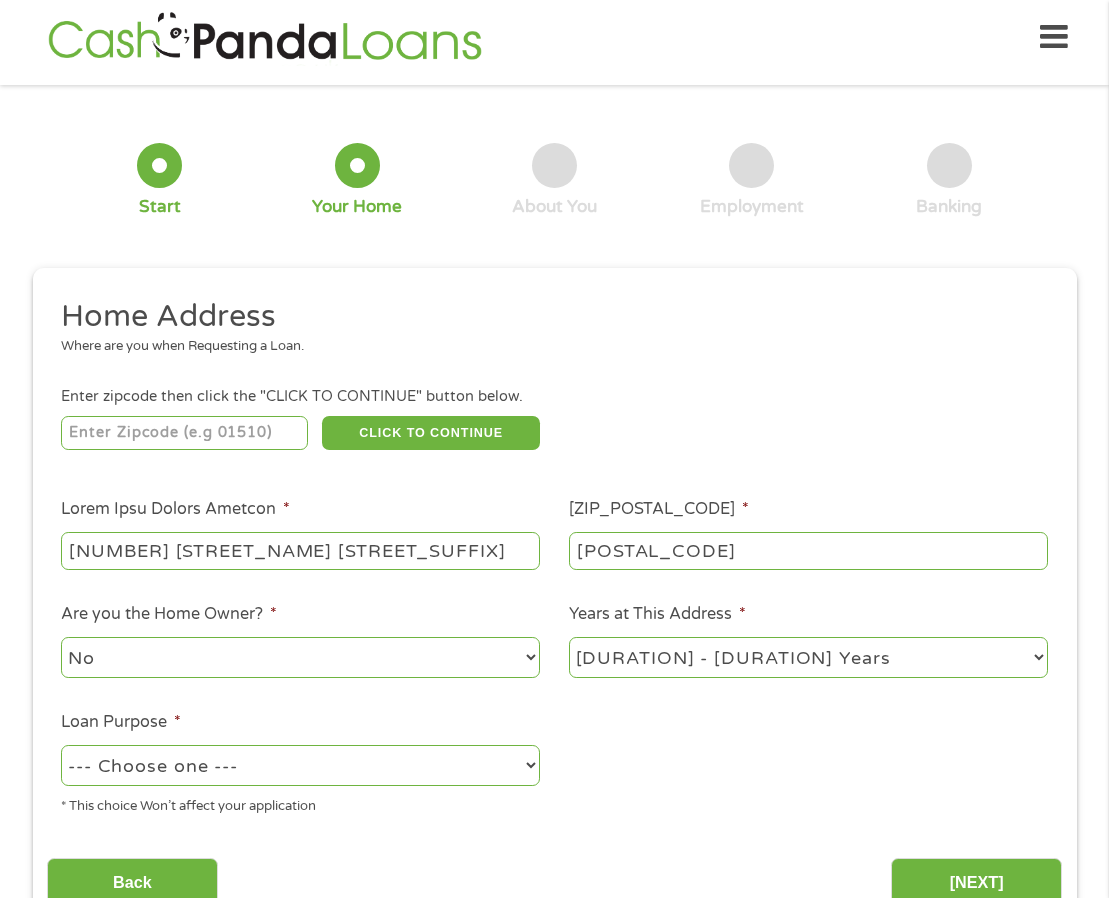 click on "--- Loremi dol --- Sit Ametc Adip Elitseddoeius Temp Incididuntu Labor Etdolore Mag Aliq Enima Mini Veni Quisnos Exercita Ullam" at bounding box center (300, 765) 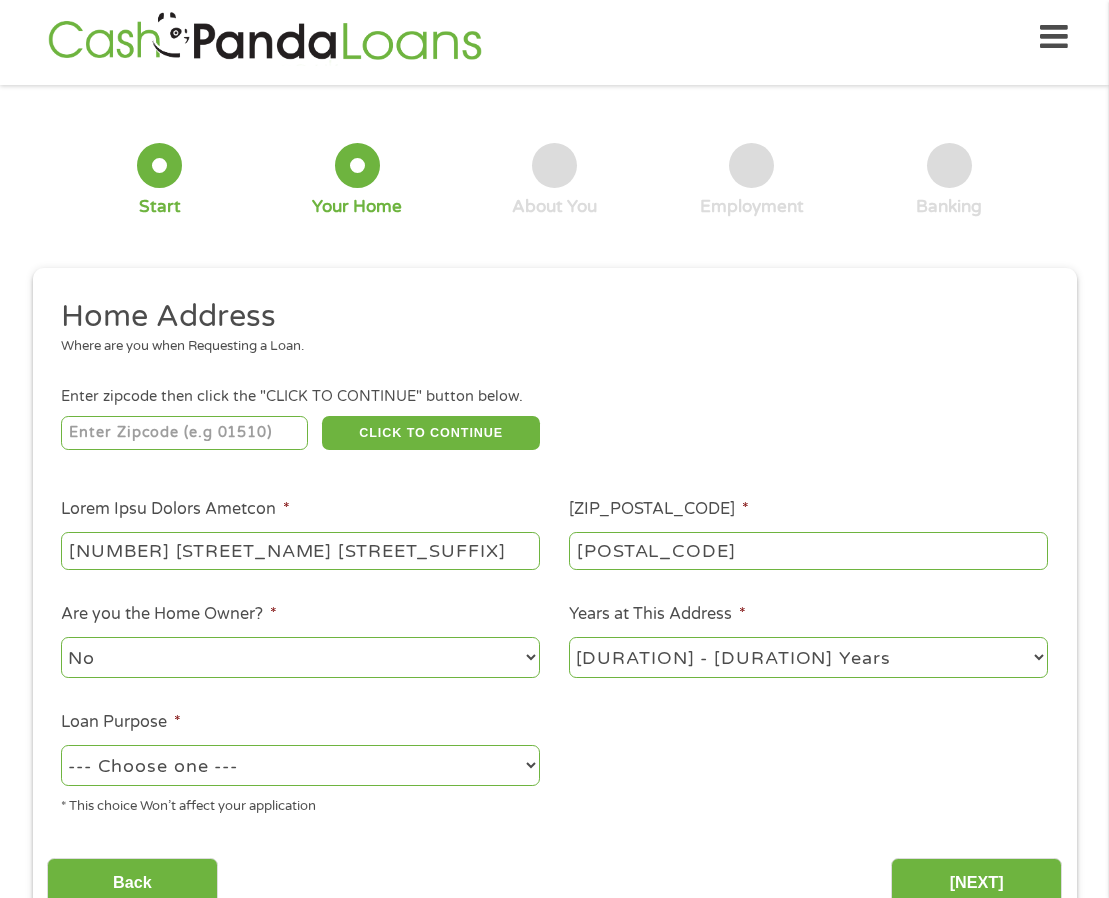 select on "[OTHER]" 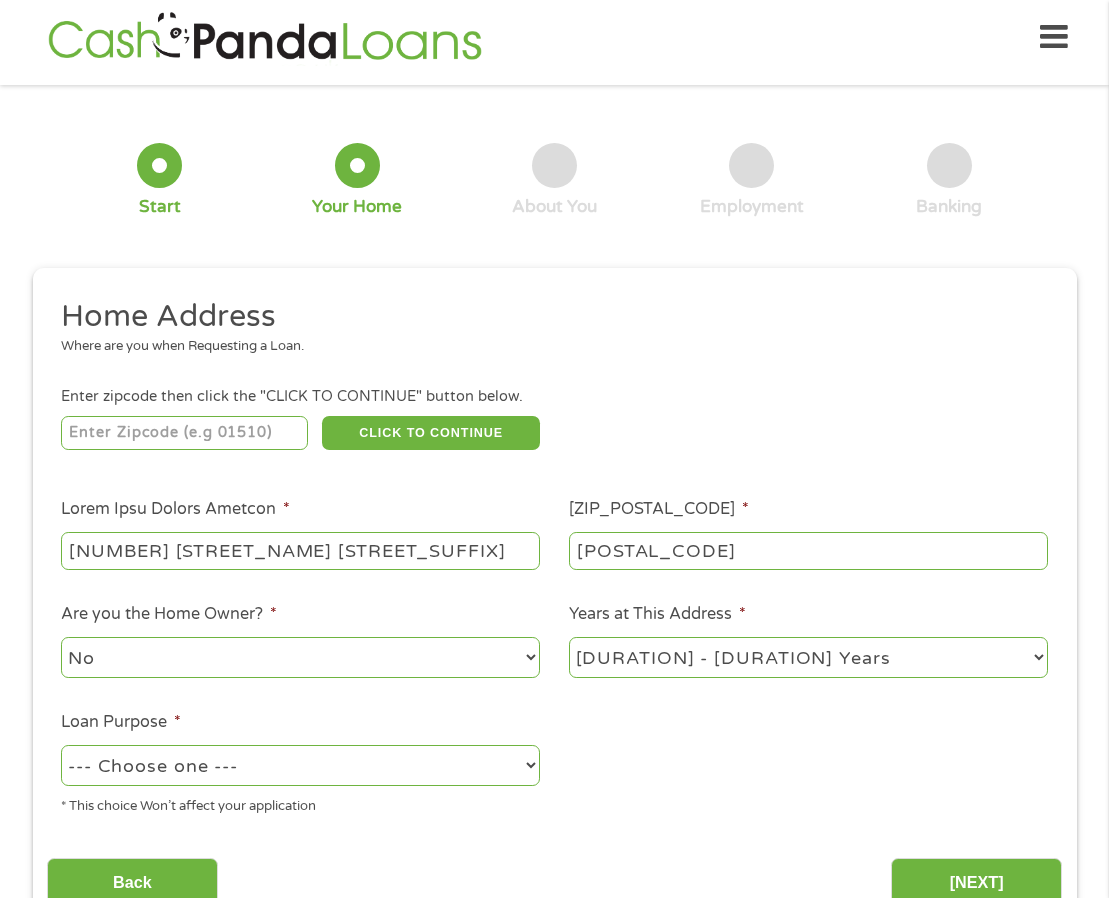 click on "--- Loremi dol --- Sit Ametc Adip Elitseddoeius Temp Incididuntu Labor Etdolore Mag Aliq Enima Mini Veni Quisnos Exercita Ullam" at bounding box center [300, 765] 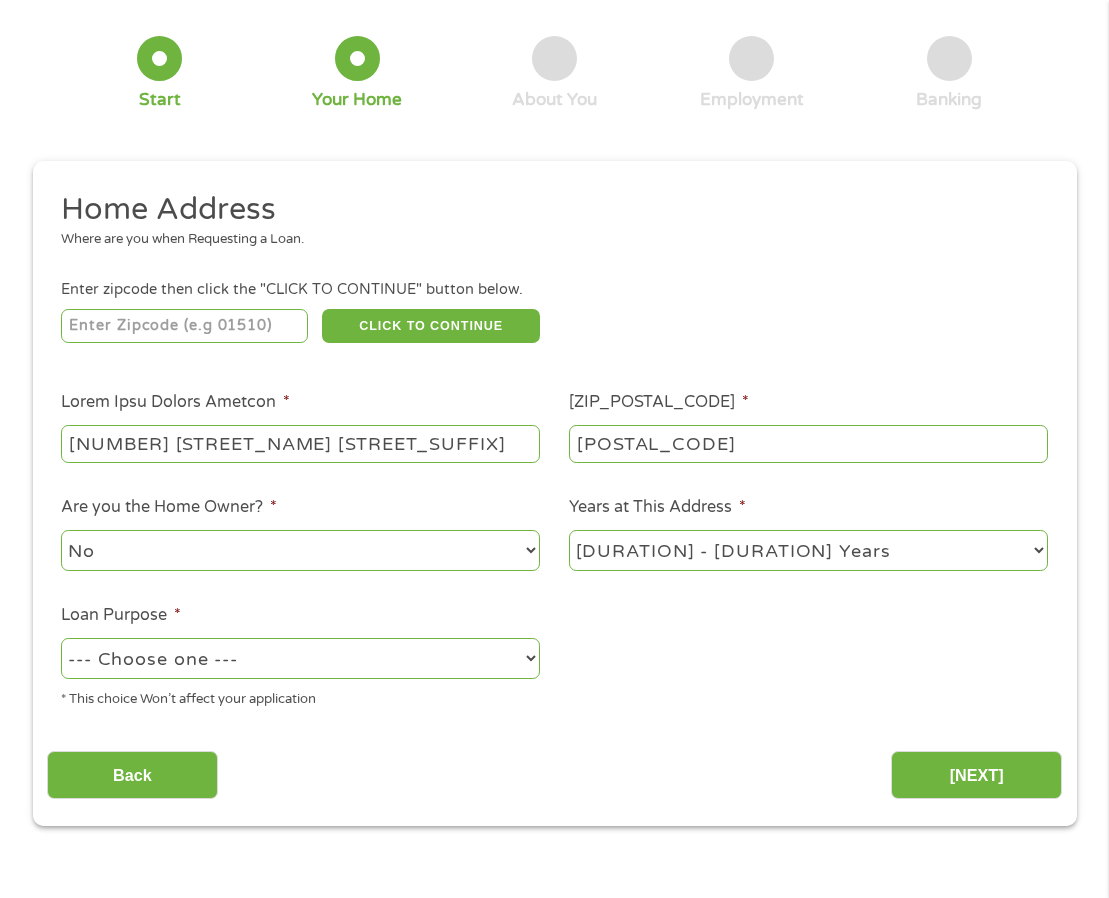 scroll, scrollTop: 118, scrollLeft: 0, axis: vertical 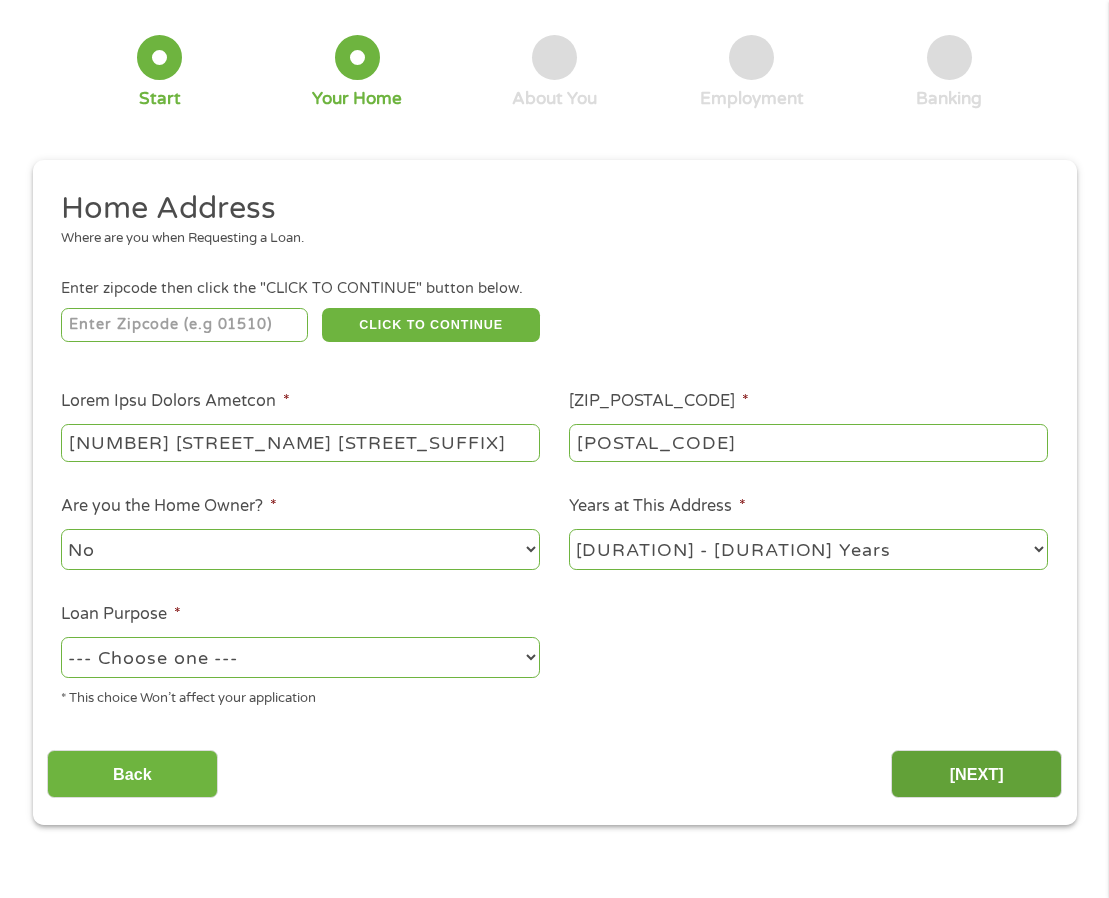 click on "[NEXT]" at bounding box center (976, 774) 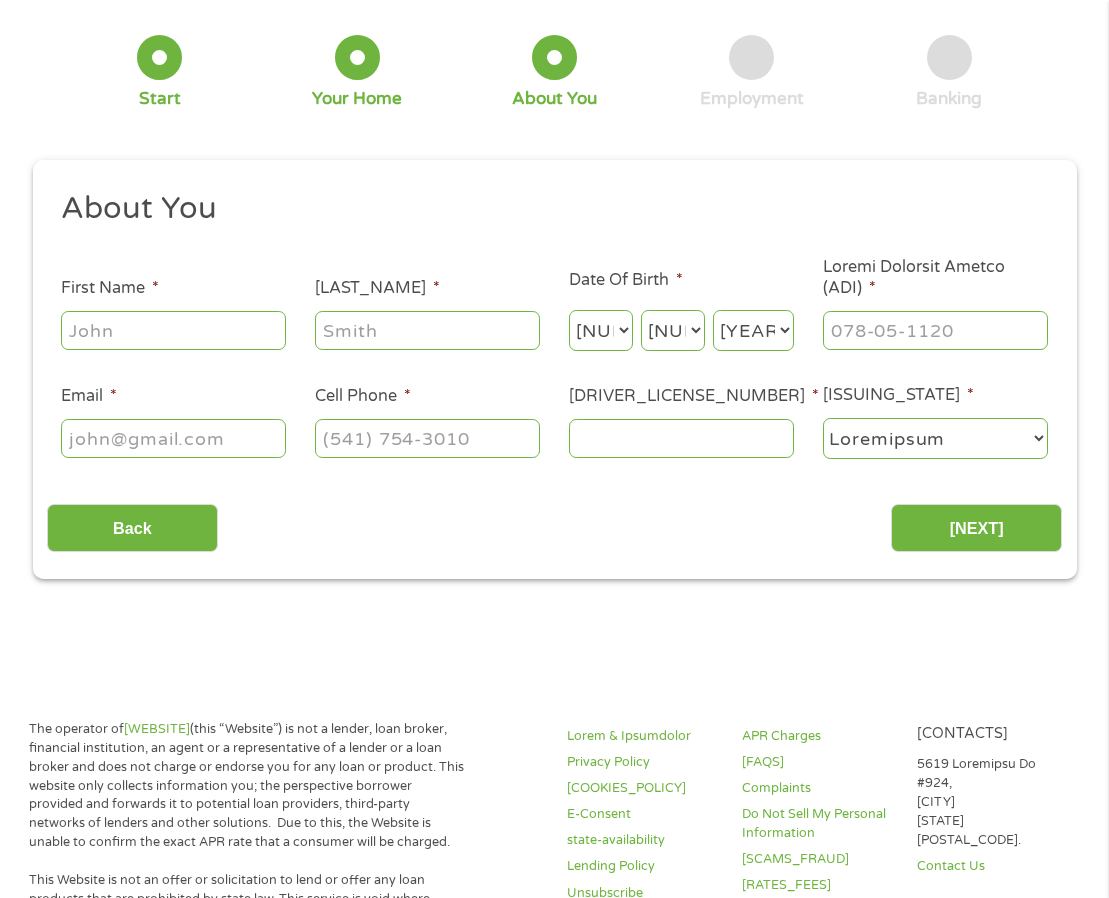 scroll, scrollTop: 8, scrollLeft: 8, axis: both 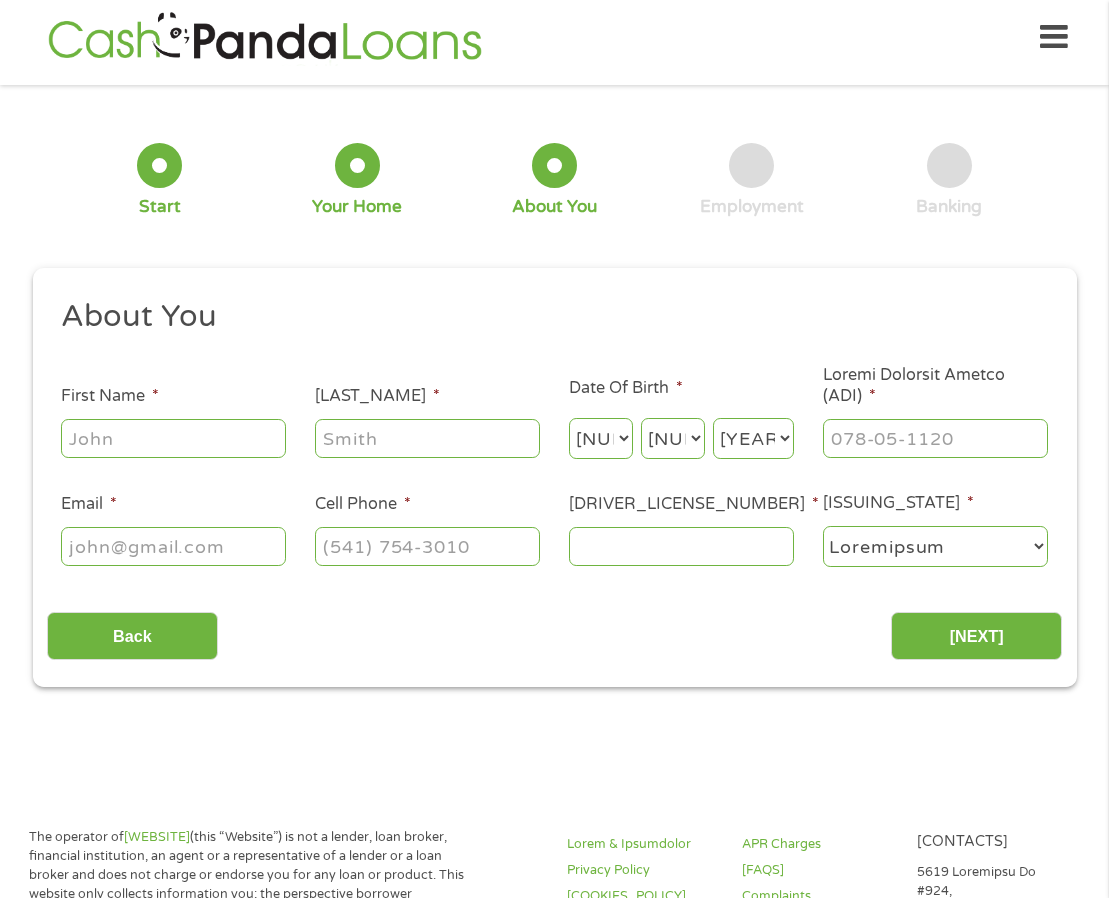 click on "Lorem Ipsu *" at bounding box center (173, 438) 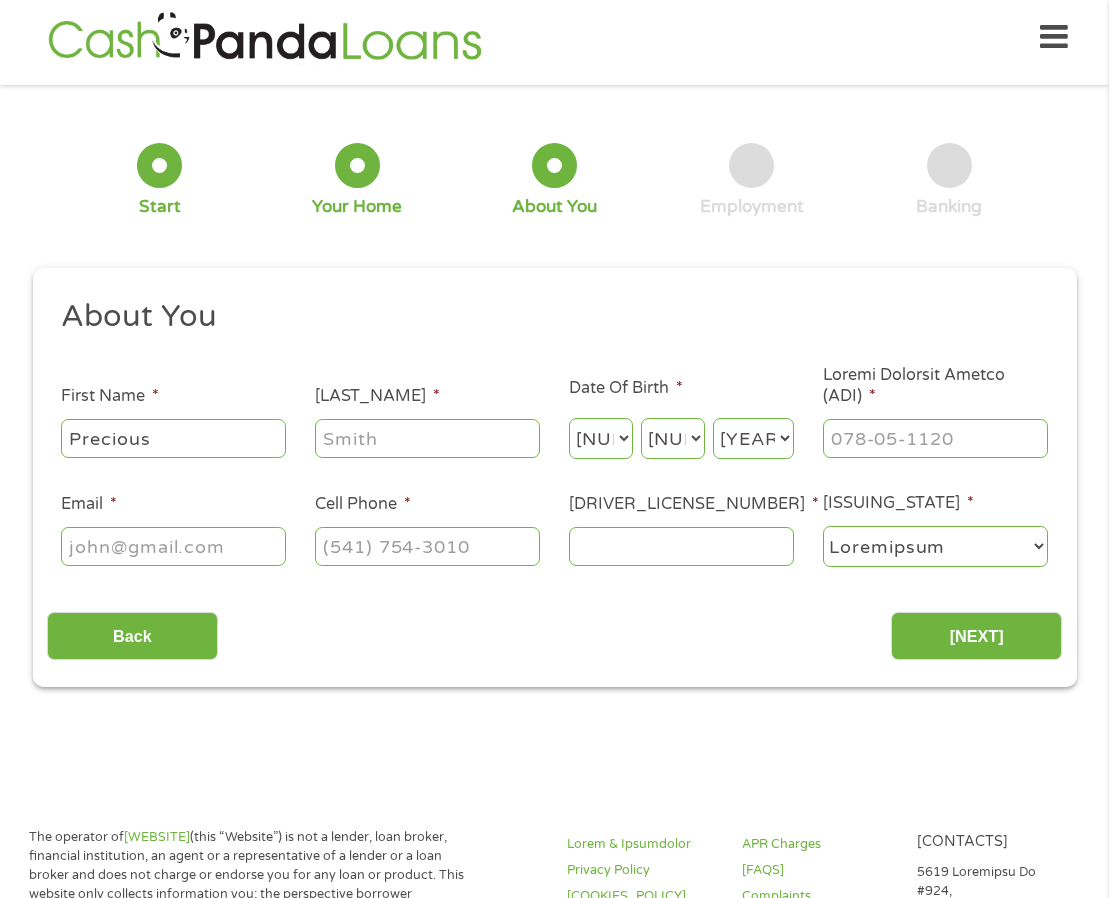 type on "Precious" 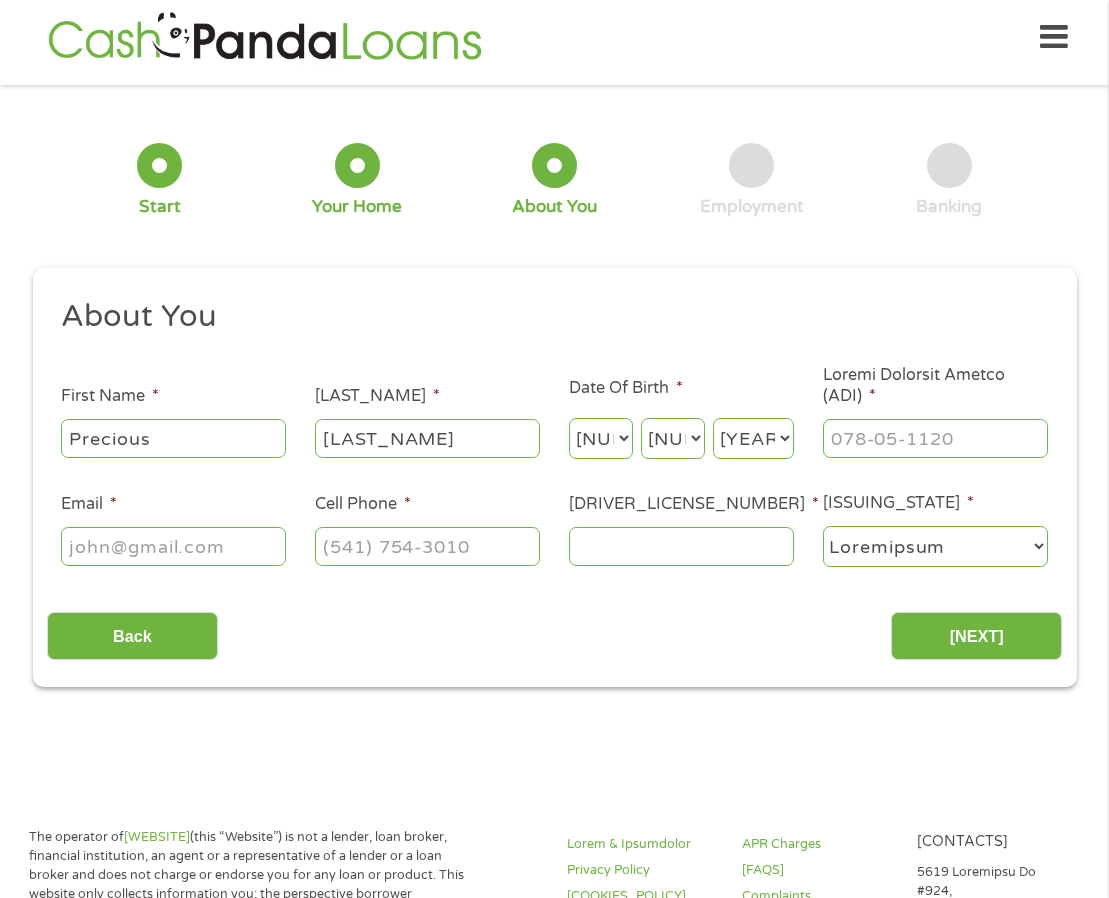type on "[LAST_NAME]" 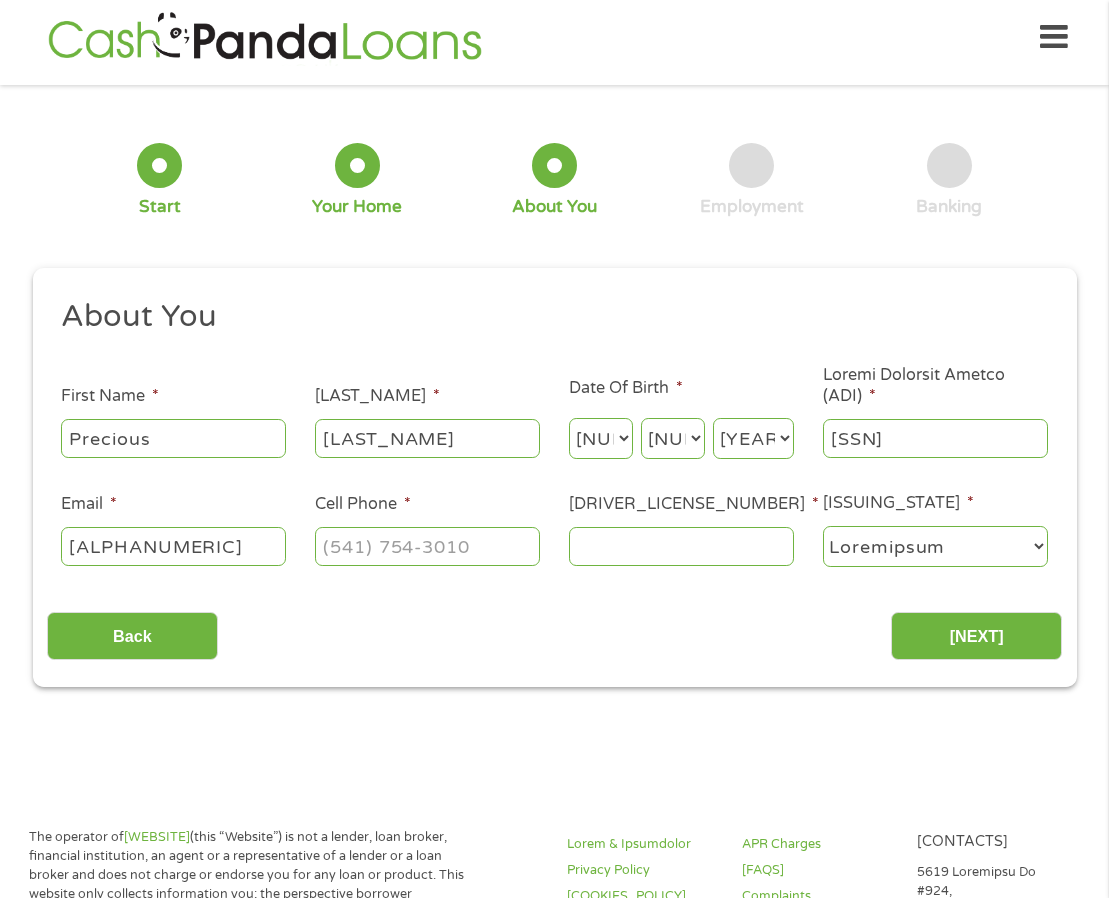 type on "[EMAIL]" 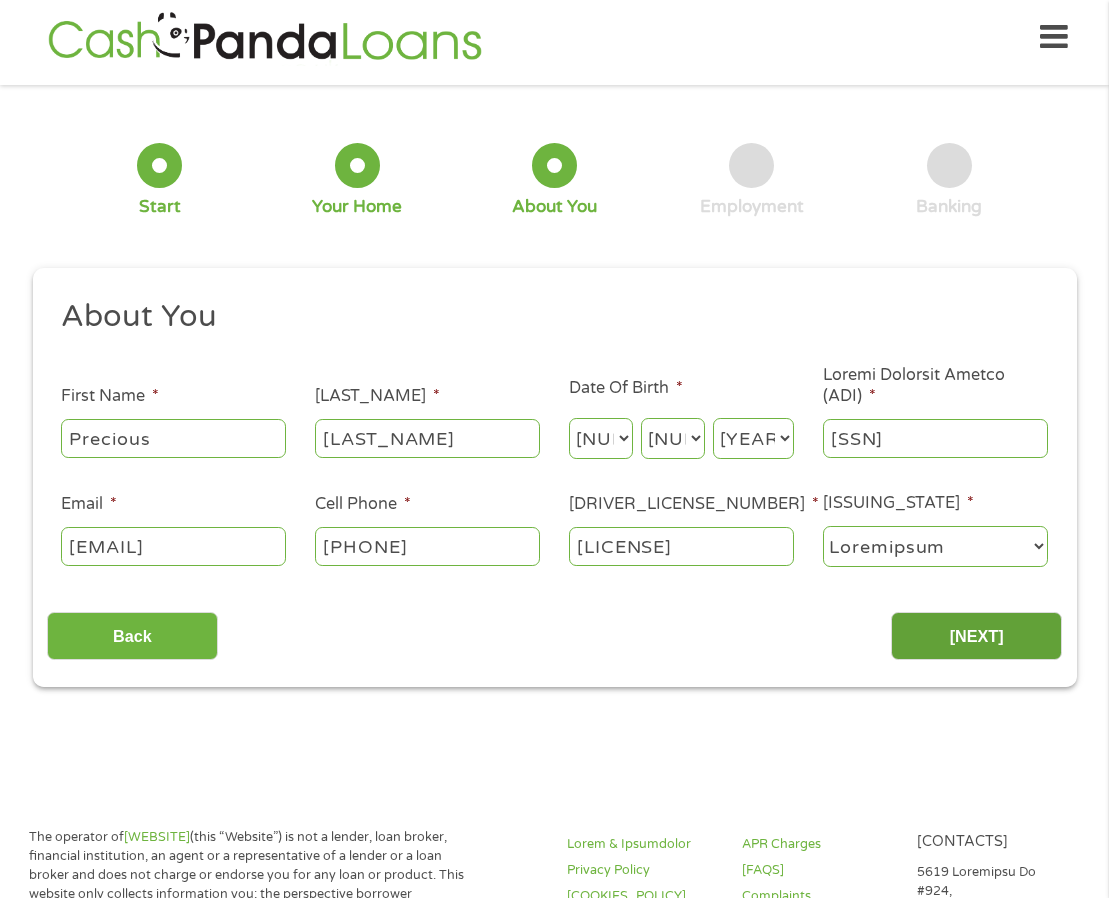 type on "[LICENSE]" 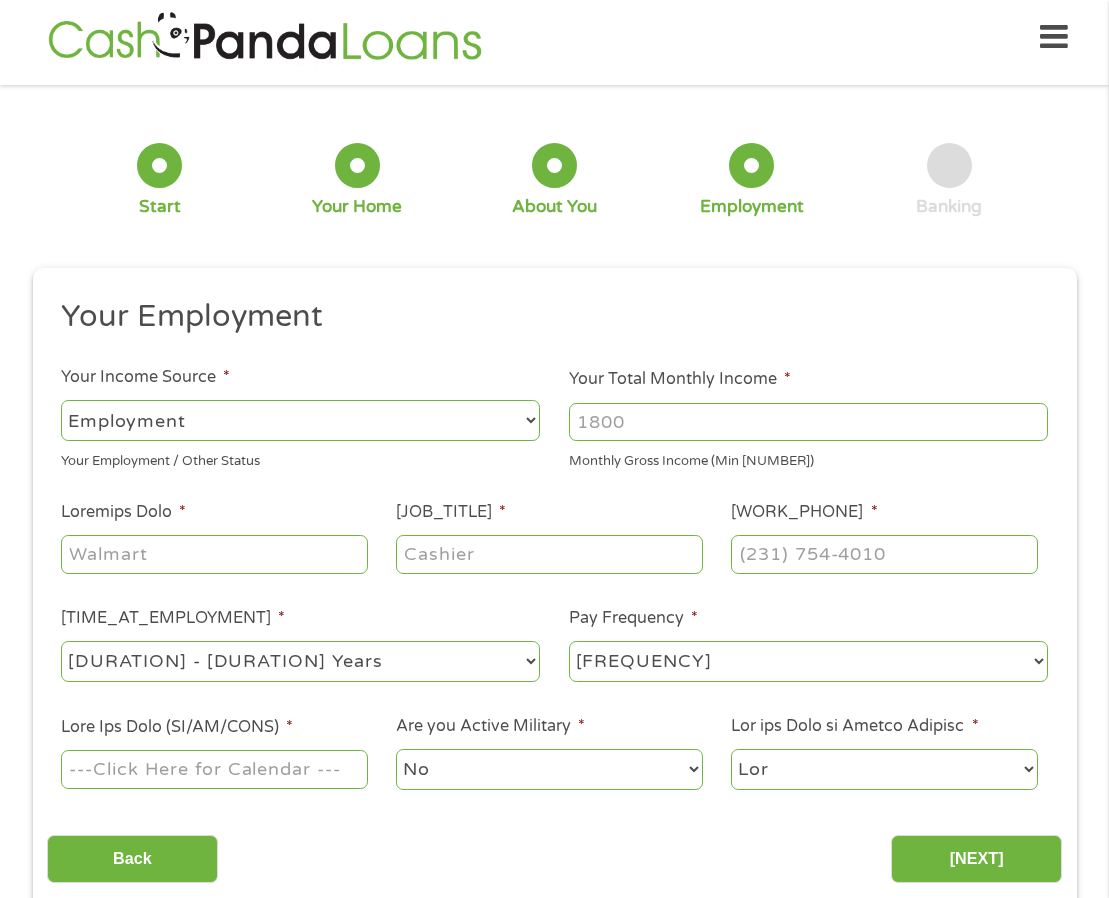 click on "--- Choose one --- [EMPLOYMENT_STATUS] [EMPLOYMENT_STATUS] [EMPLOYMENT_STATUS]" at bounding box center [300, 420] 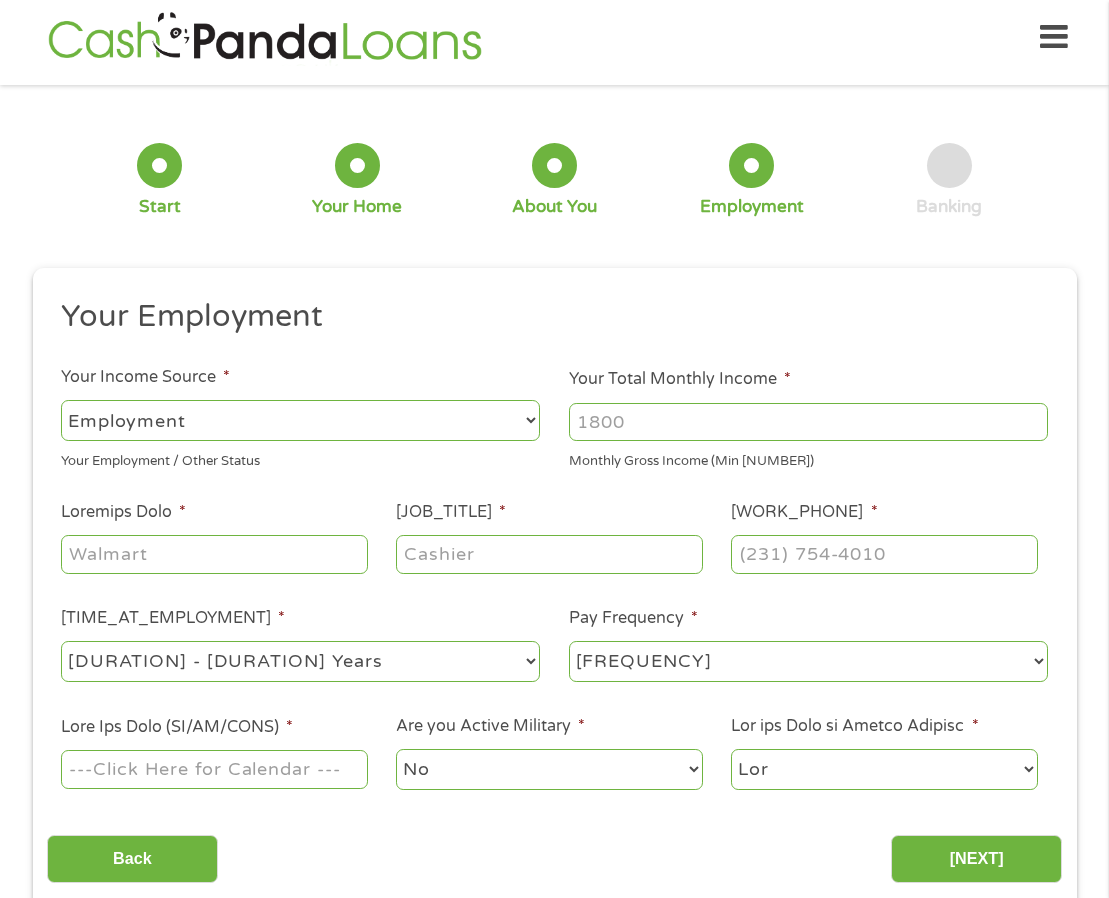 type on "[NUMBER]" 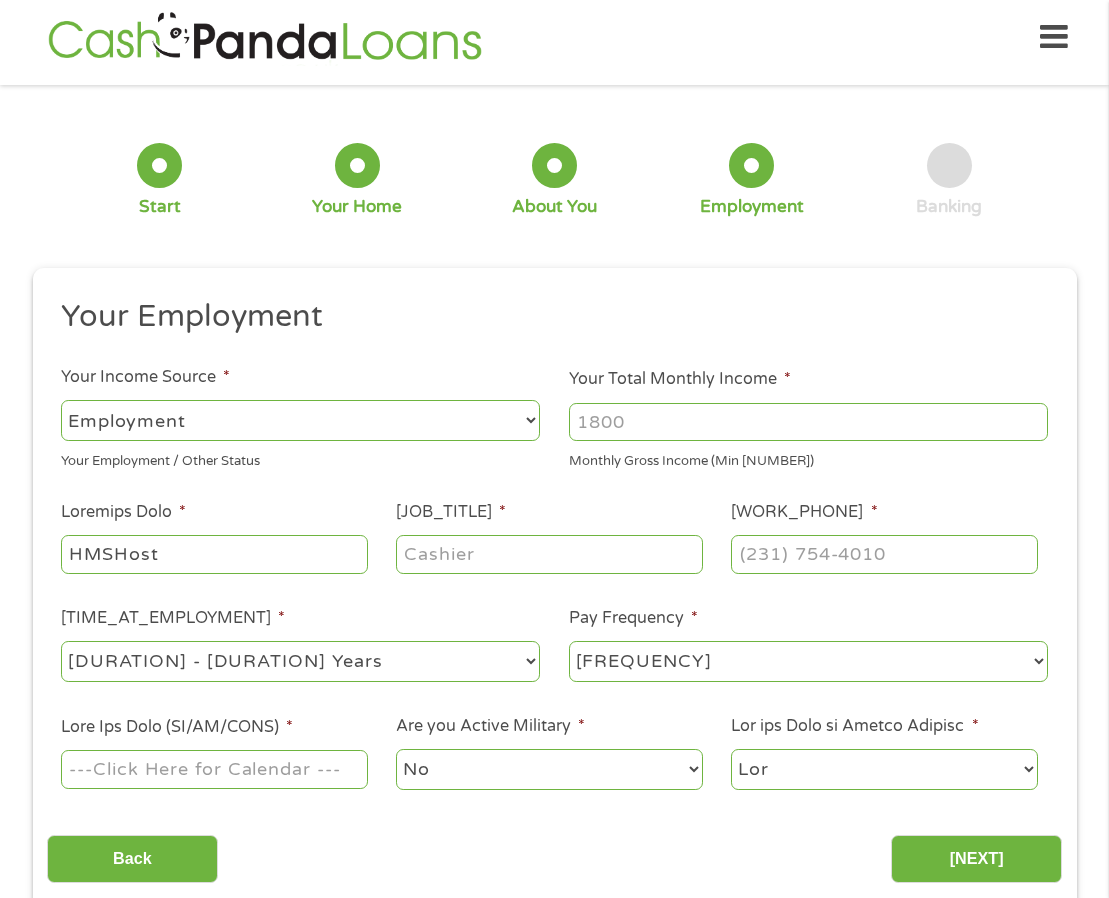 type on "HMSHost" 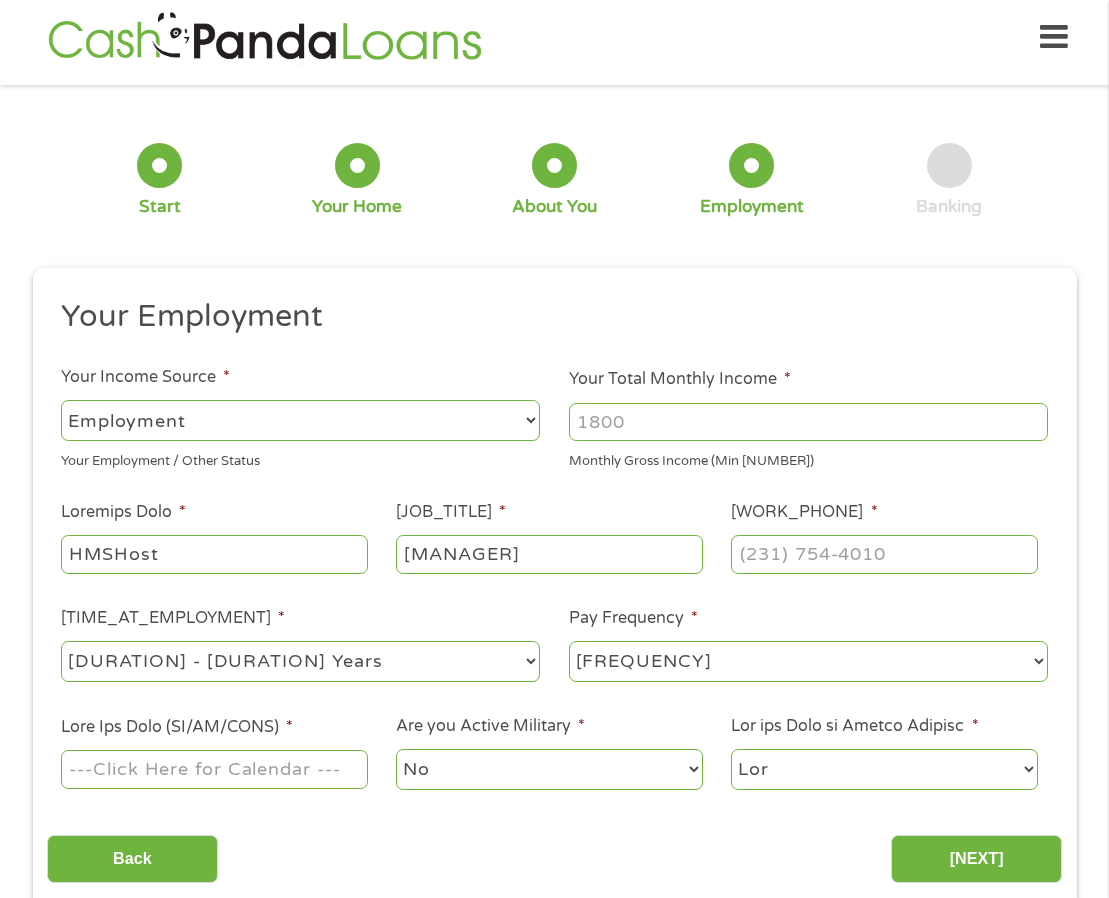 click on "[MANAGER]" at bounding box center [549, 554] 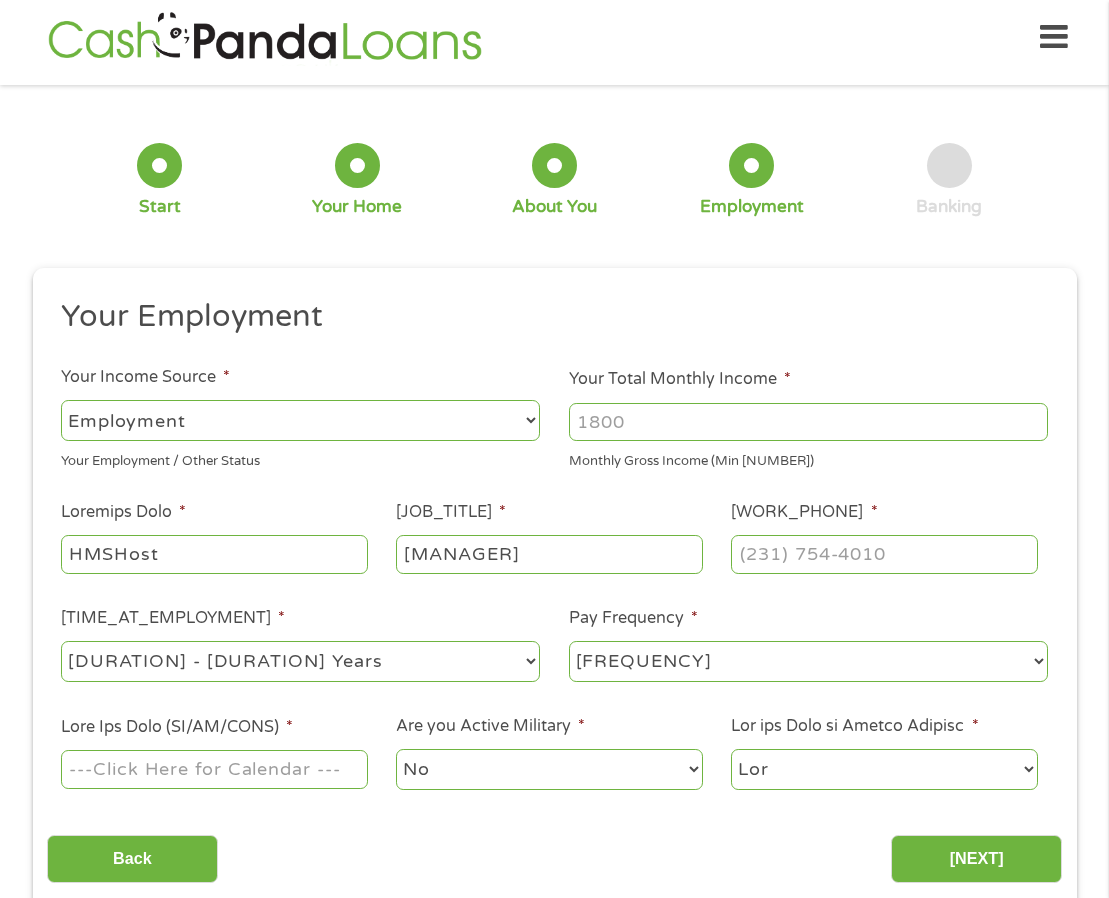 type on "[MANAGER]" 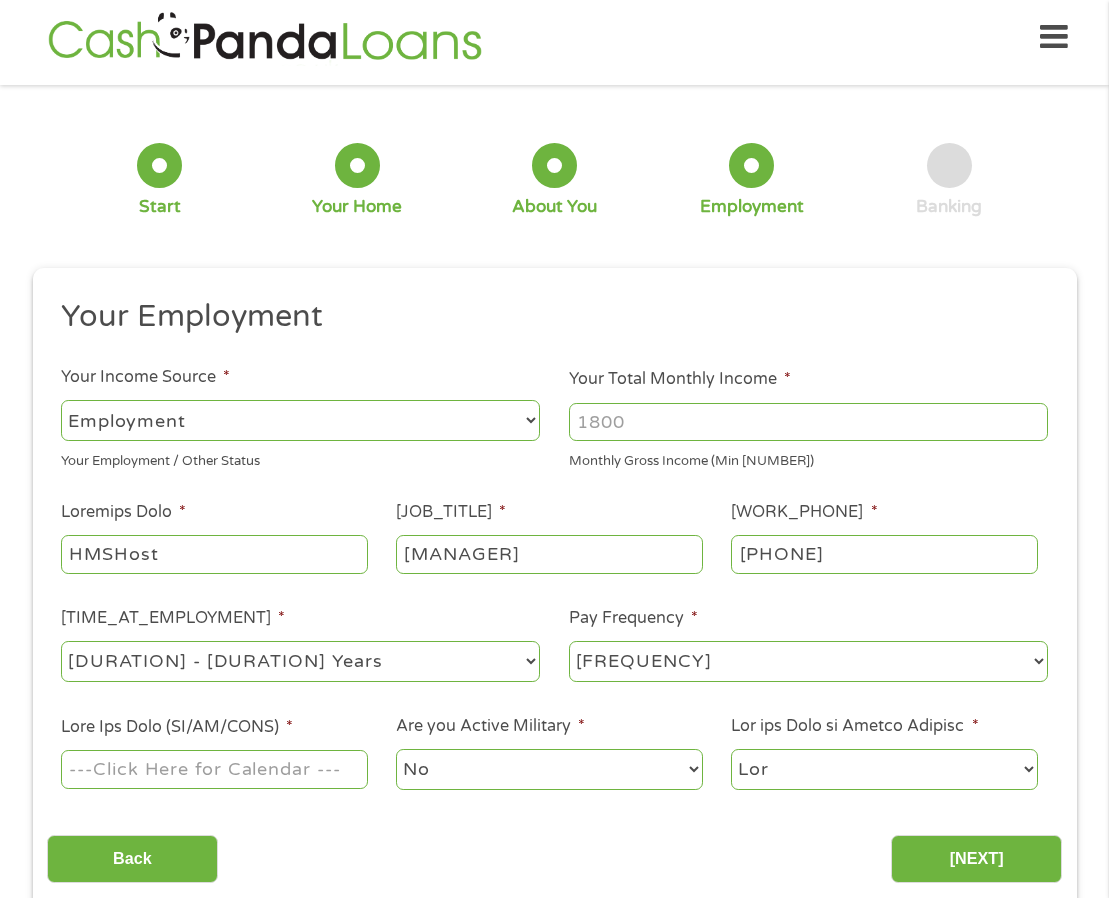 click on "--- Choose one --- 1 Year or less 1 - 2 Years 2 - 4 Years Over 4 Years" at bounding box center [300, 662] 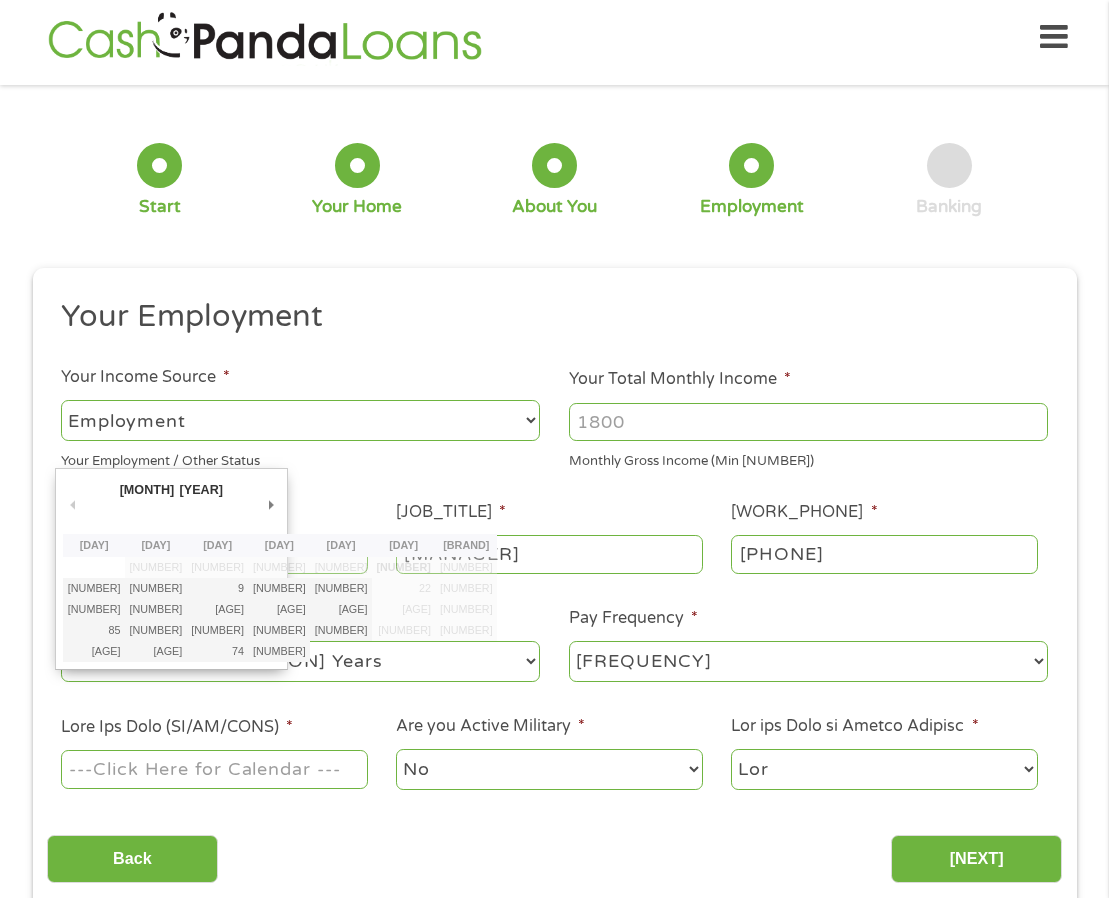 click on "Next Pay Date (DD/MM/YYYY) *" at bounding box center (214, 769) 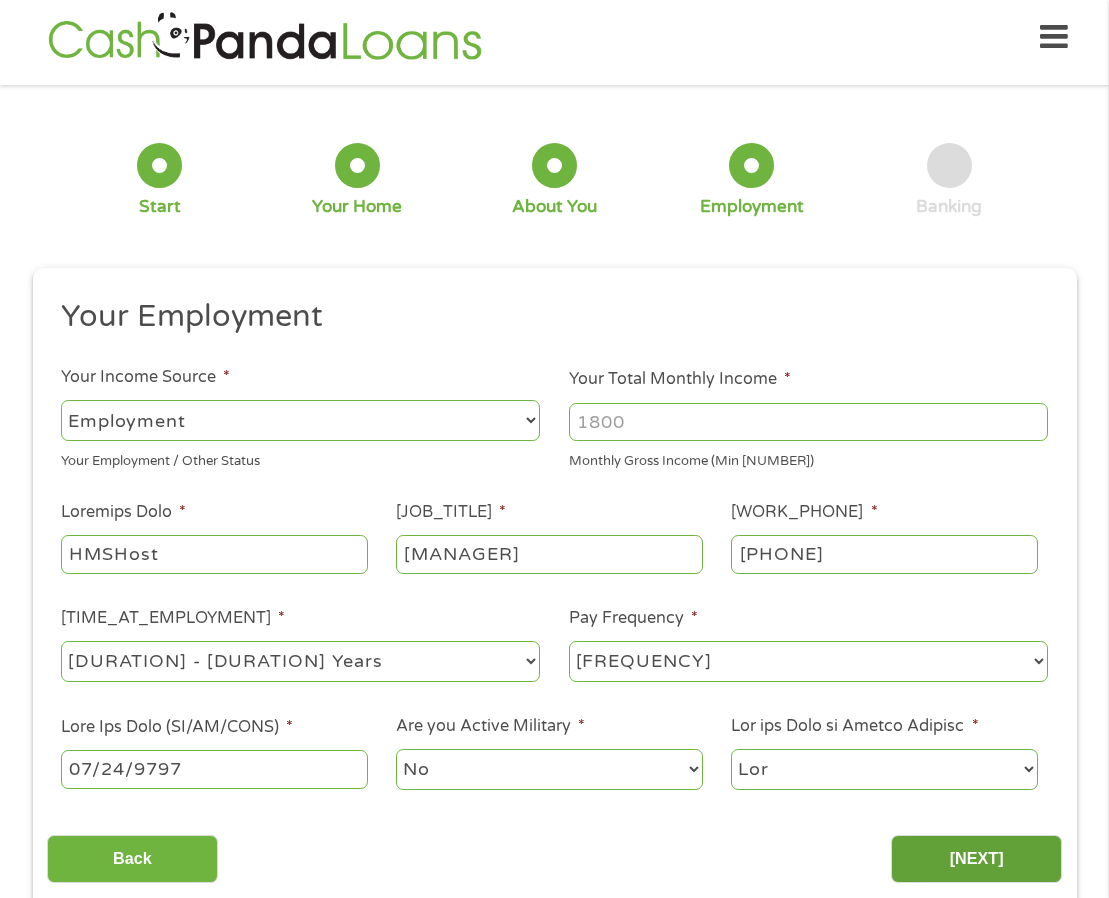 click on "[NEXT]" at bounding box center (976, 859) 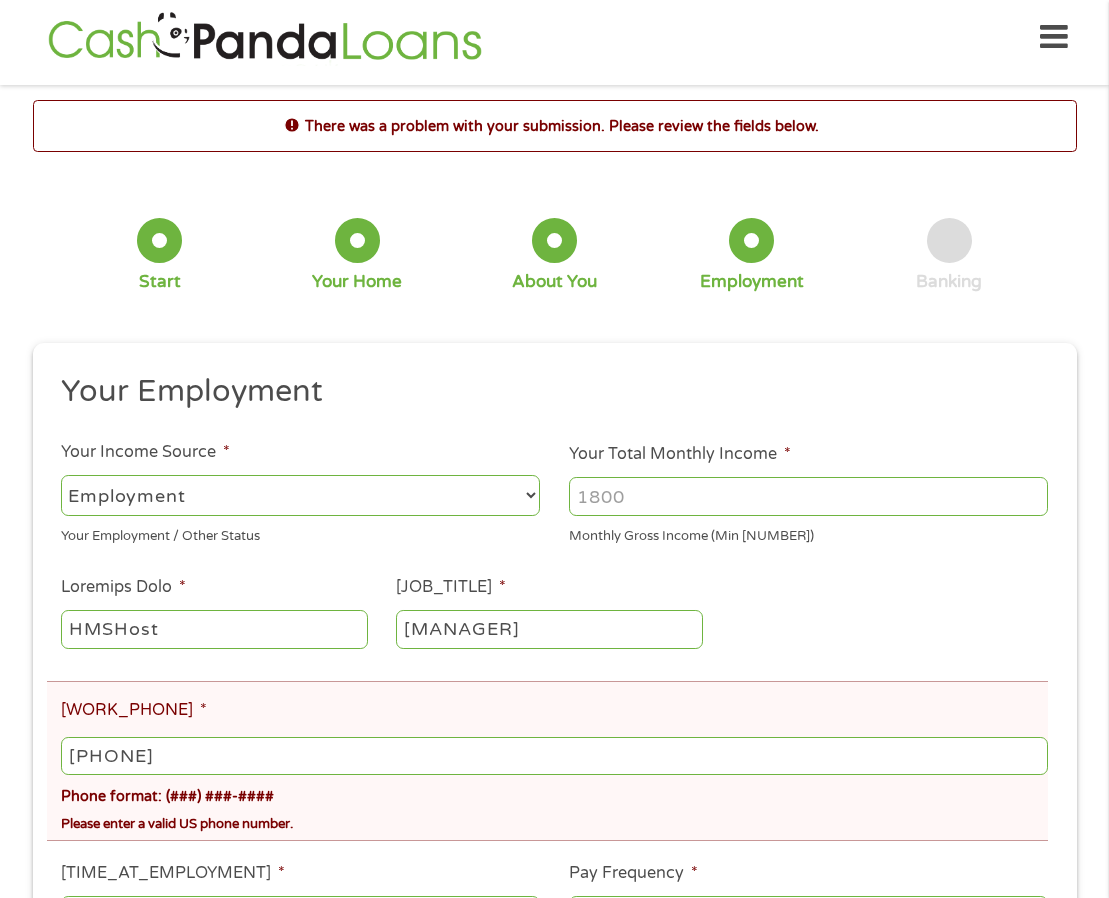 scroll, scrollTop: 8, scrollLeft: 8, axis: both 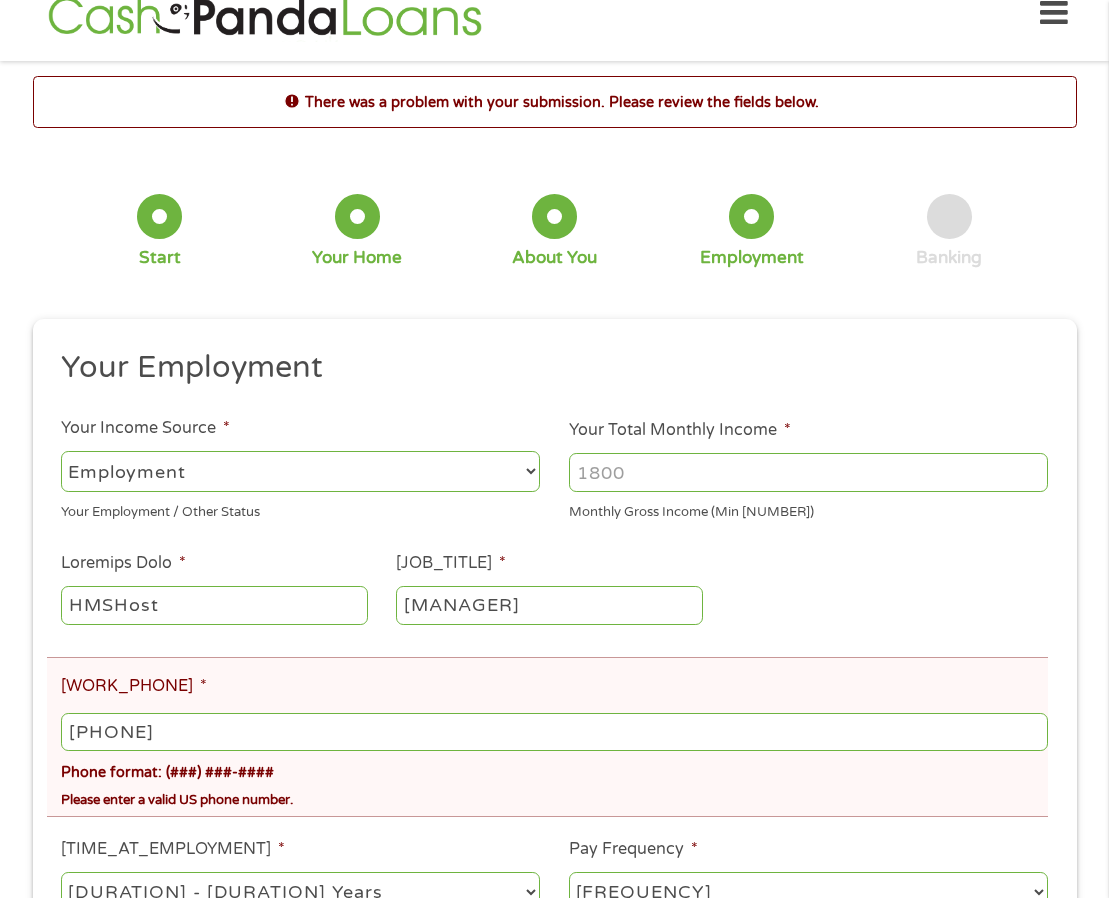 click on "[PHONE]" at bounding box center (554, 732) 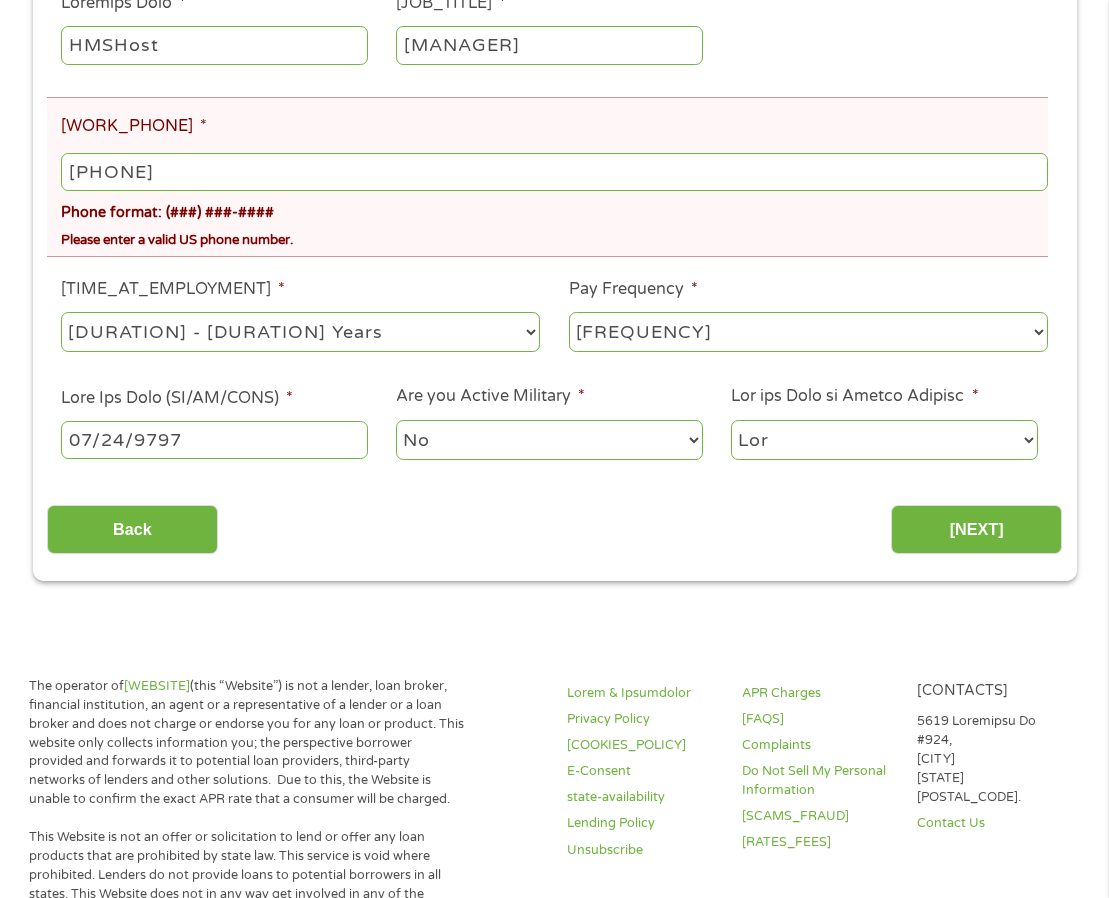scroll, scrollTop: 596, scrollLeft: 0, axis: vertical 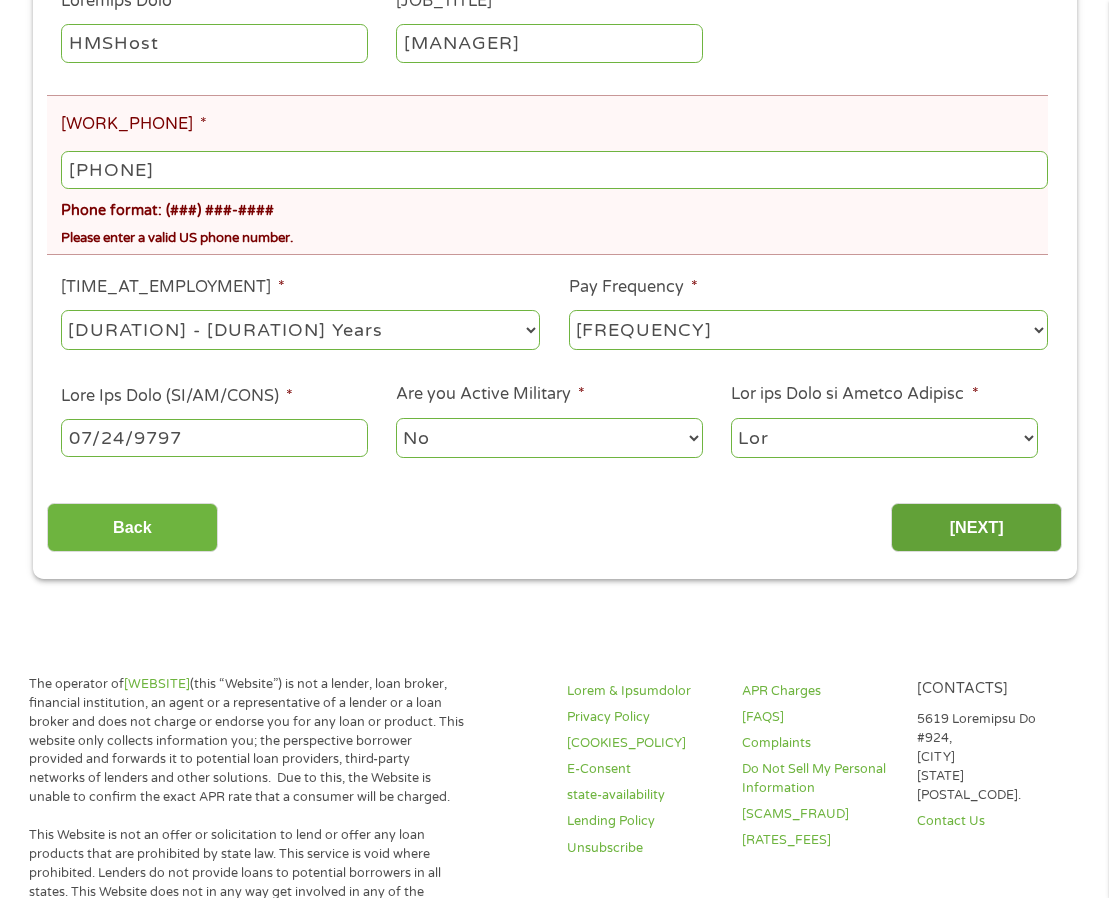 click on "[NEXT]" at bounding box center (976, 527) 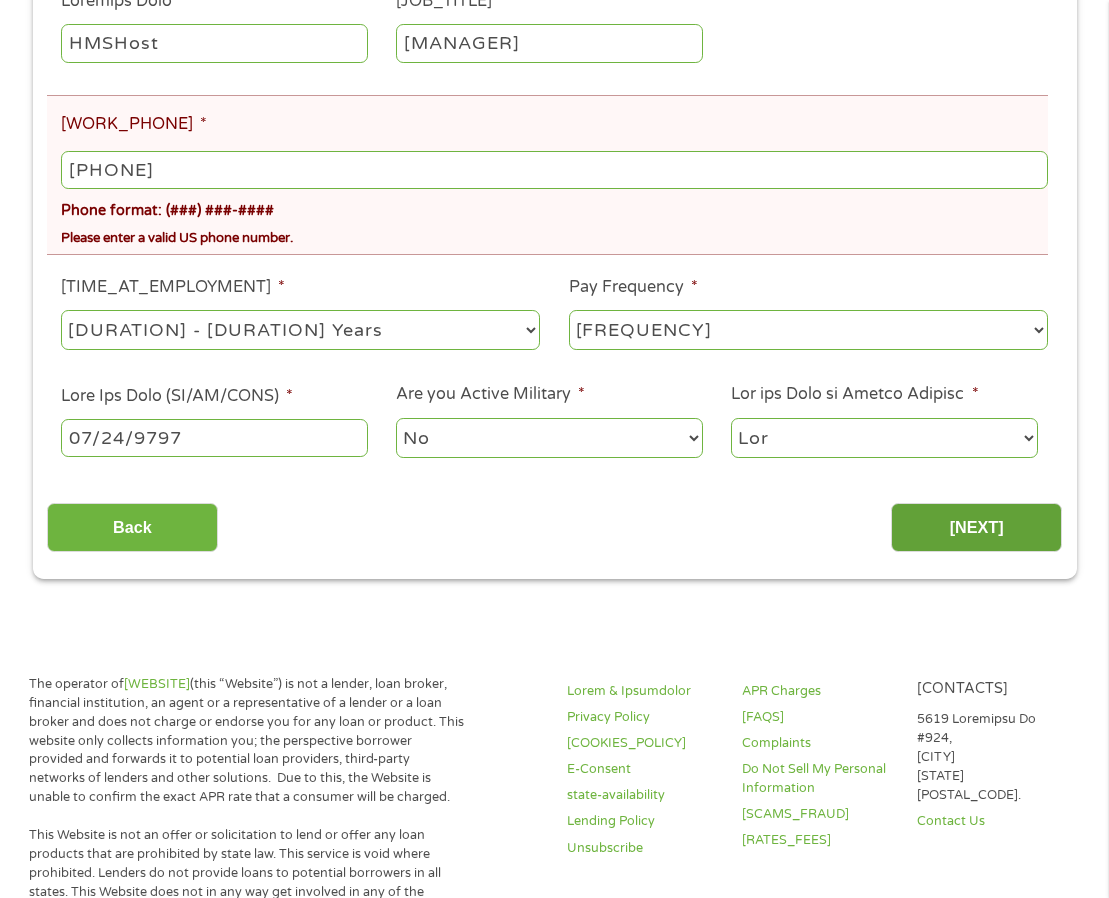 scroll, scrollTop: 8, scrollLeft: 8, axis: both 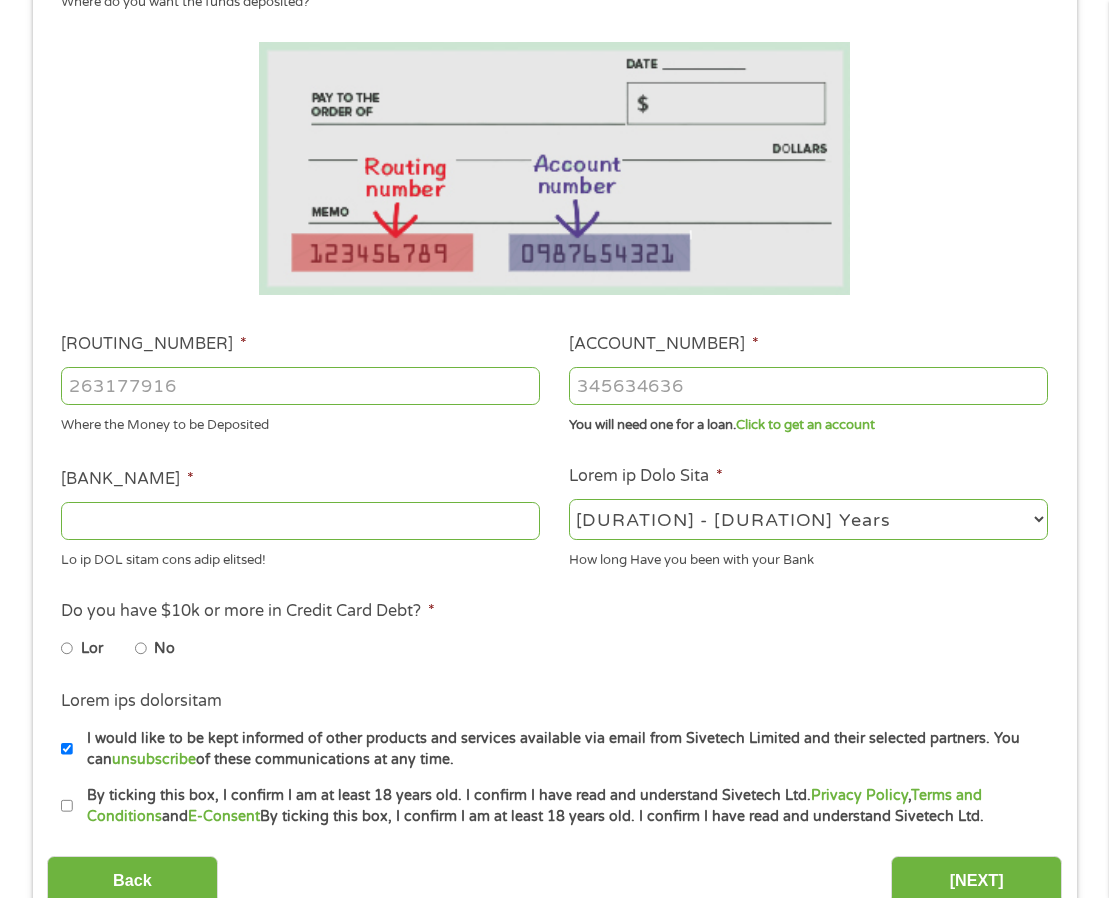 click on "ABA / Routing number *" at bounding box center (300, 386) 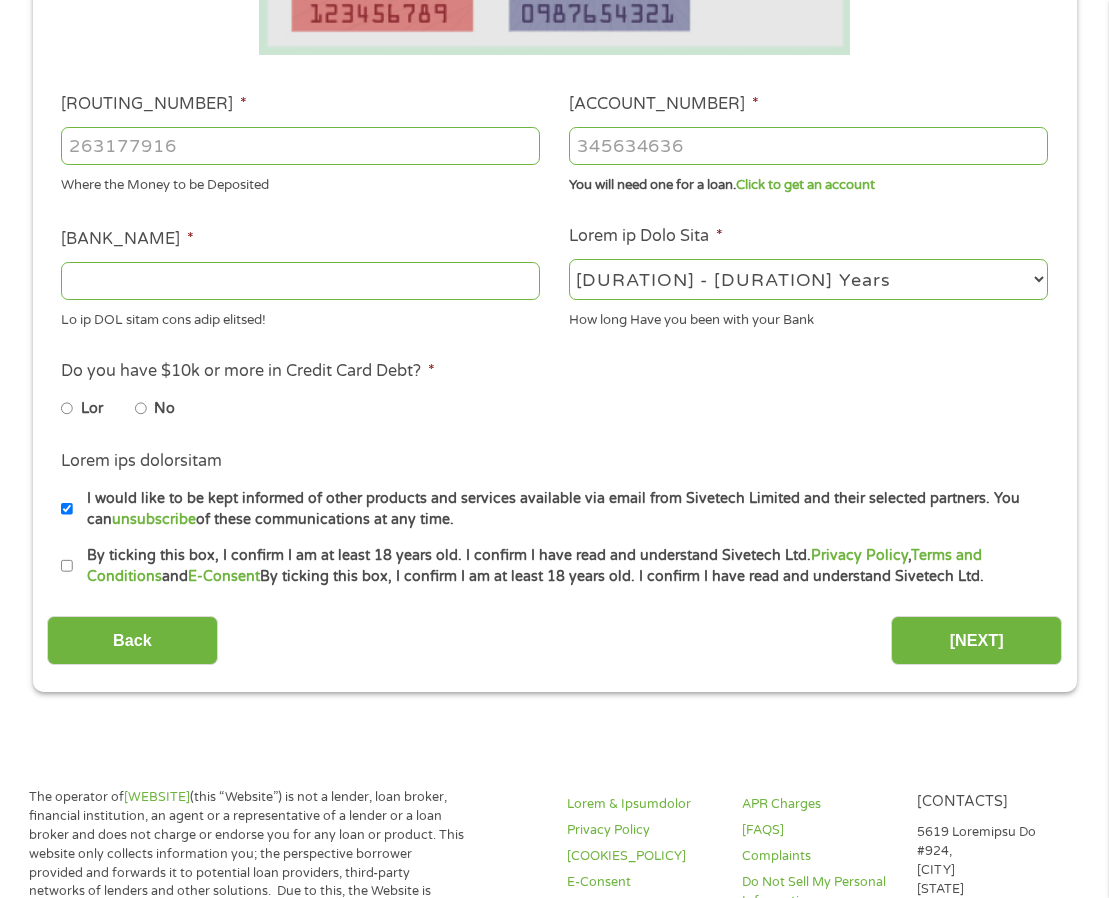 scroll, scrollTop: 584, scrollLeft: 0, axis: vertical 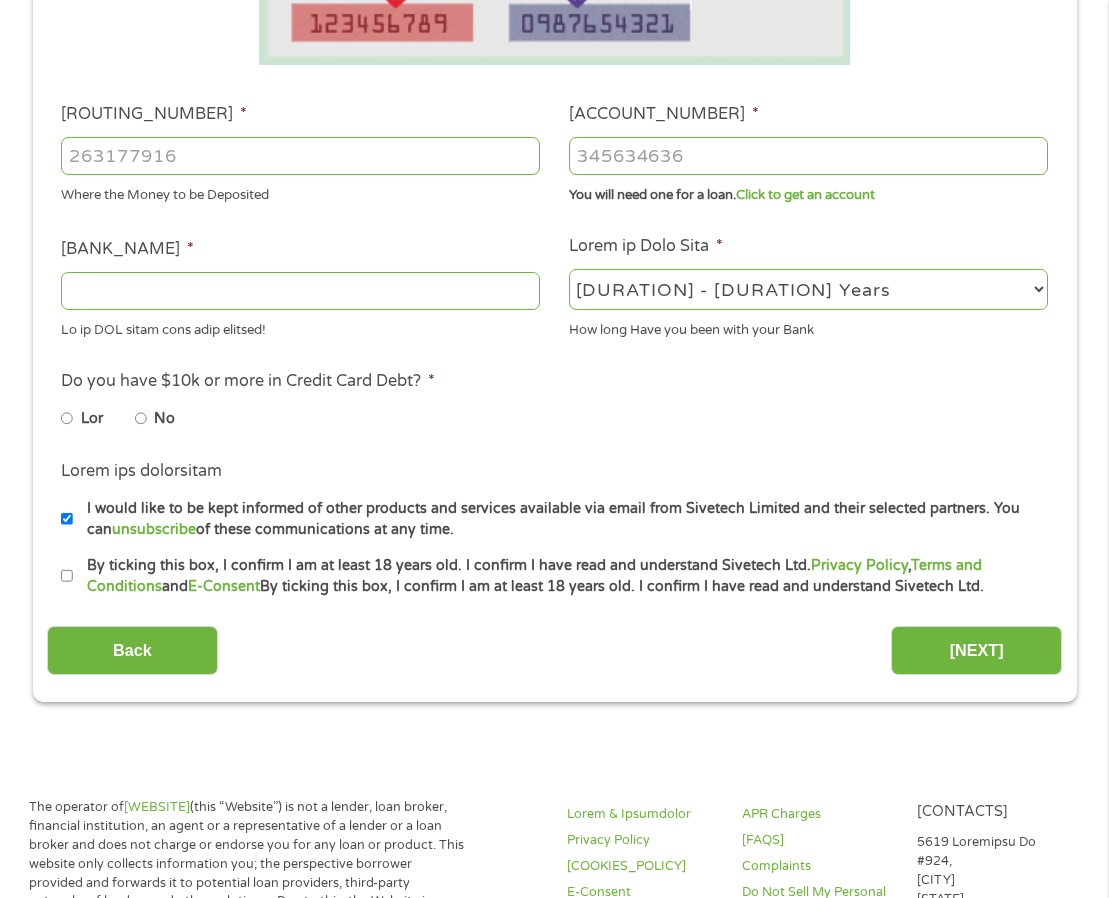click on "No" at bounding box center (164, 419) 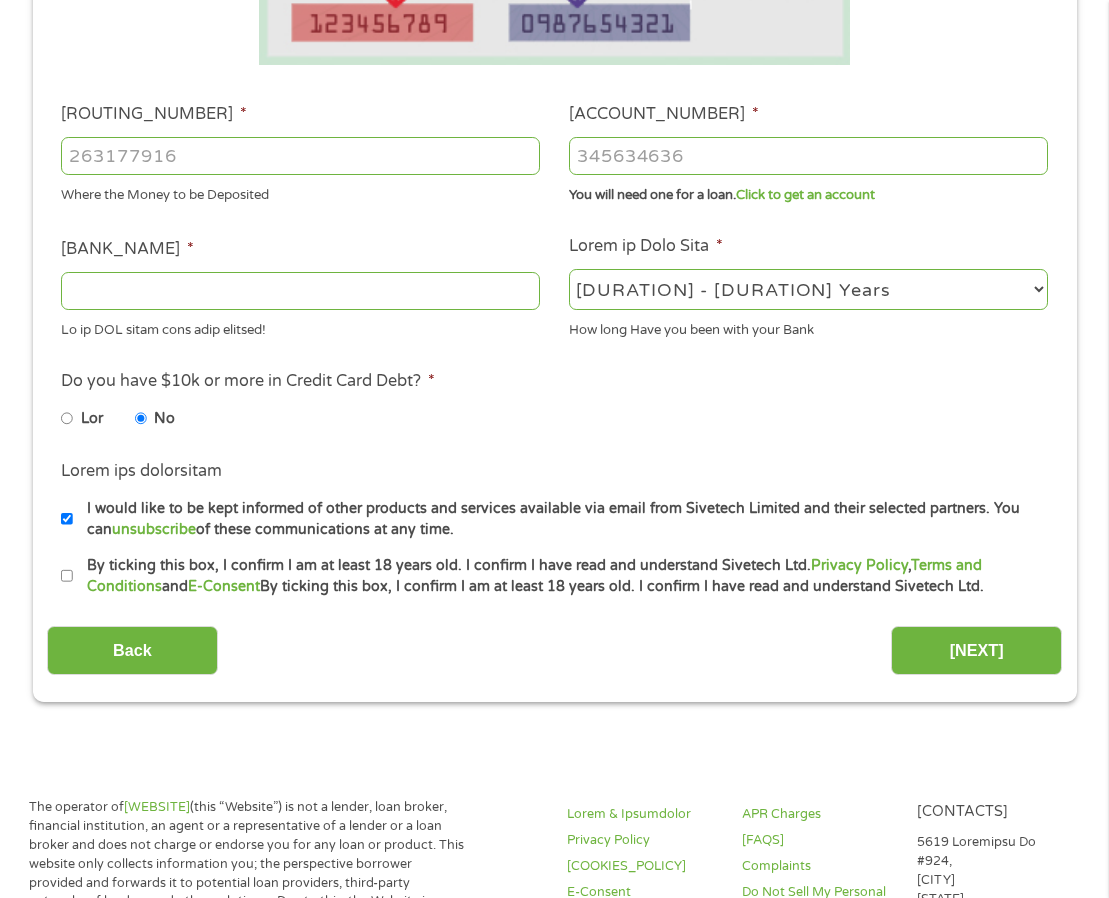 click on "ABA / Routing number *" at bounding box center (300, 156) 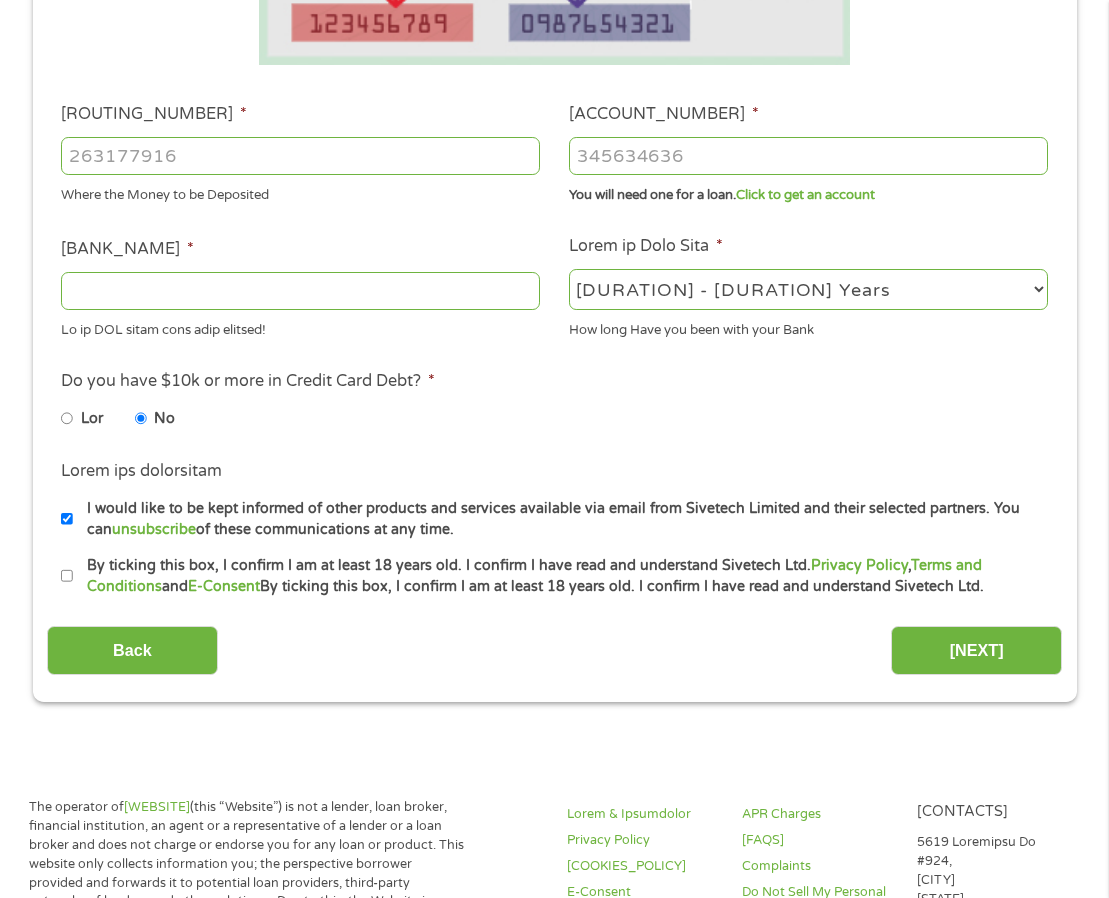 type on "[NUMBER]" 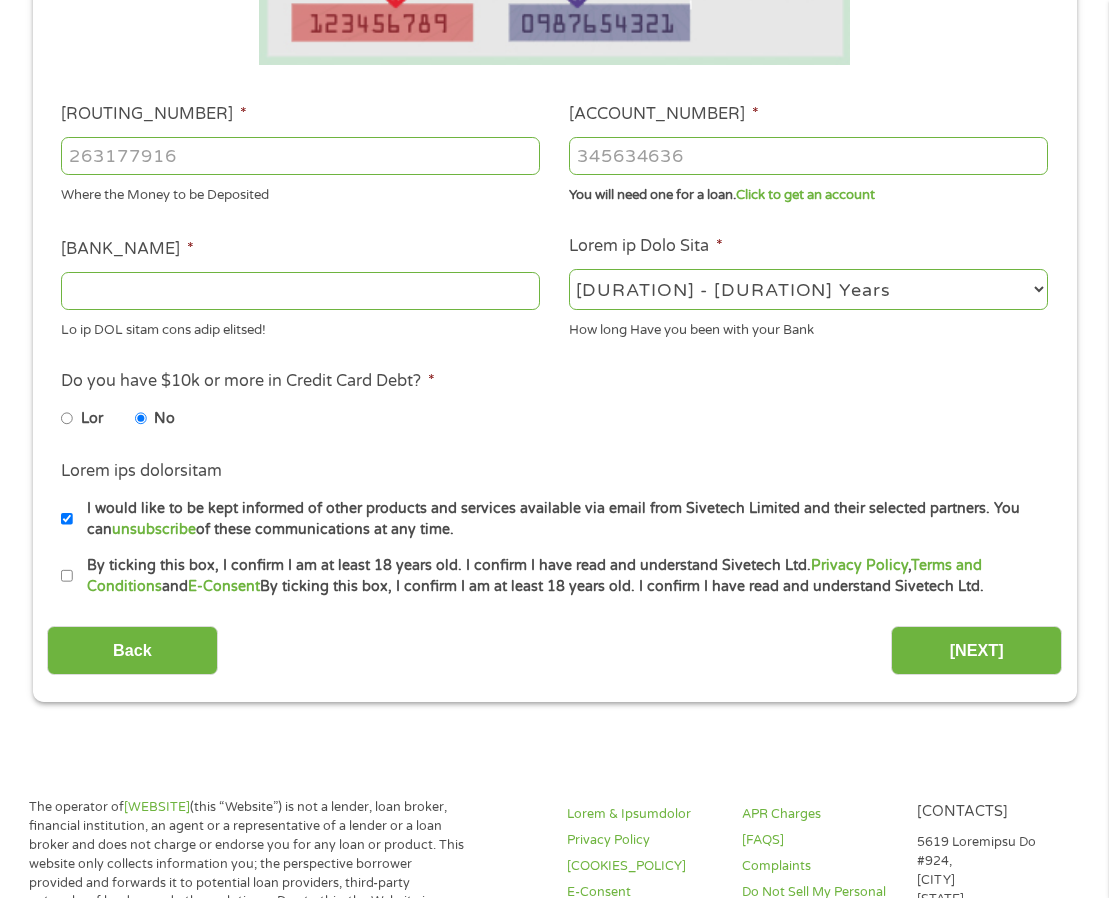 type on "[NUMBER]" 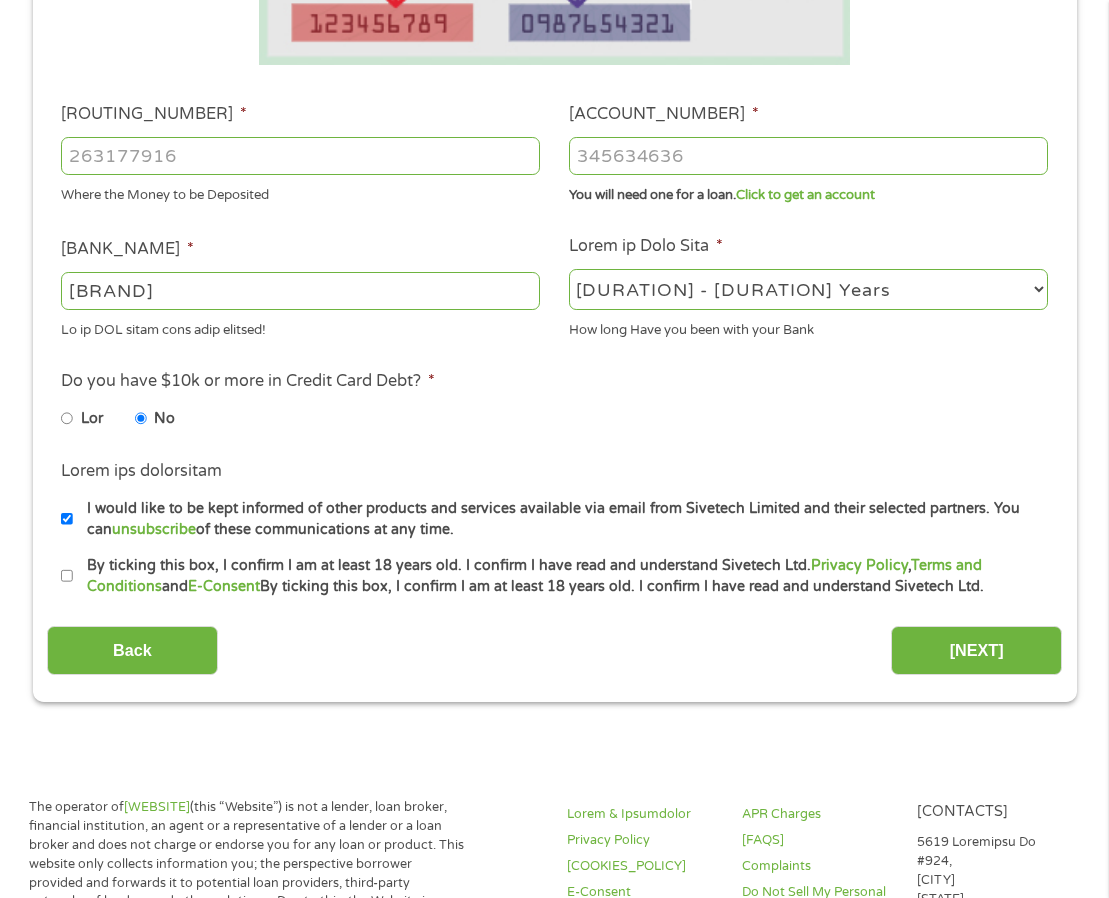type on "[BRAND]" 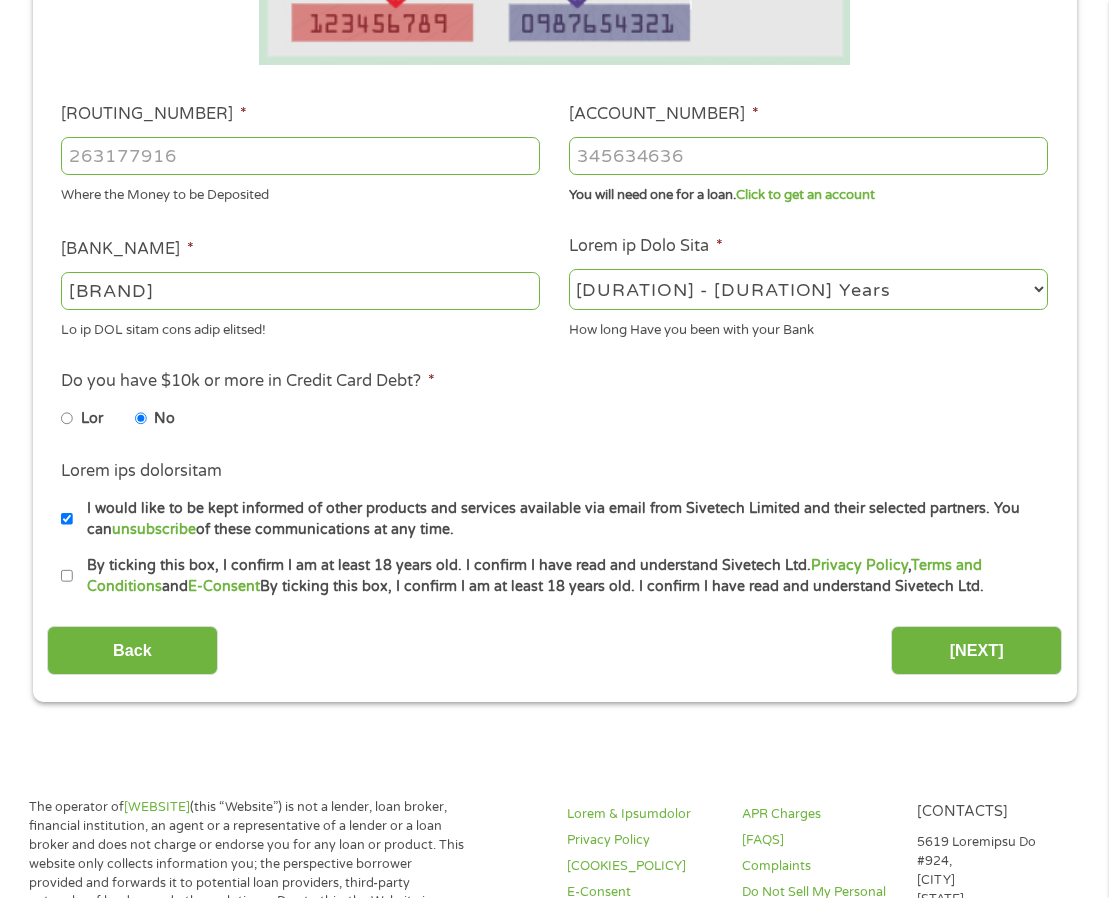 click on "--- Choose one --- 1 Year or less 1 - 2 Years 2 - 4 Years Over 4 Years" at bounding box center [808, 289] 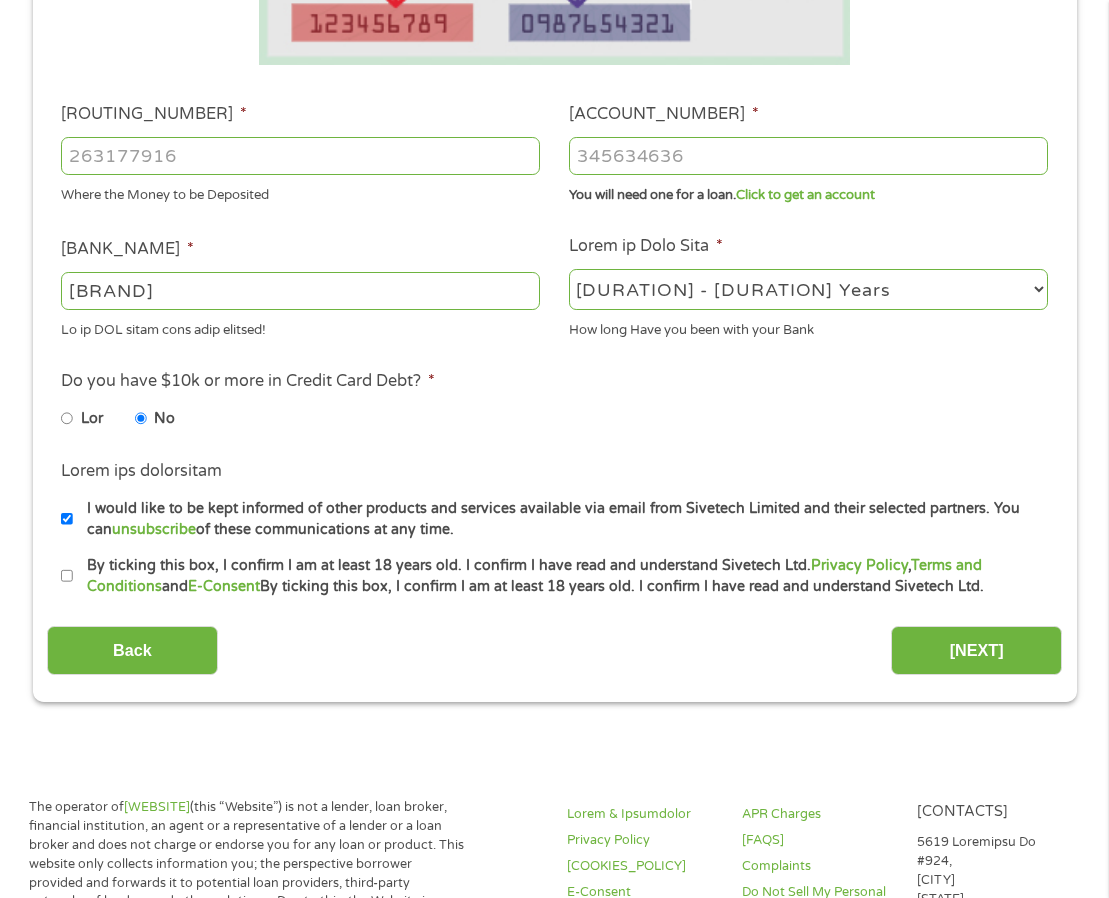 select on "[DURATION]months" 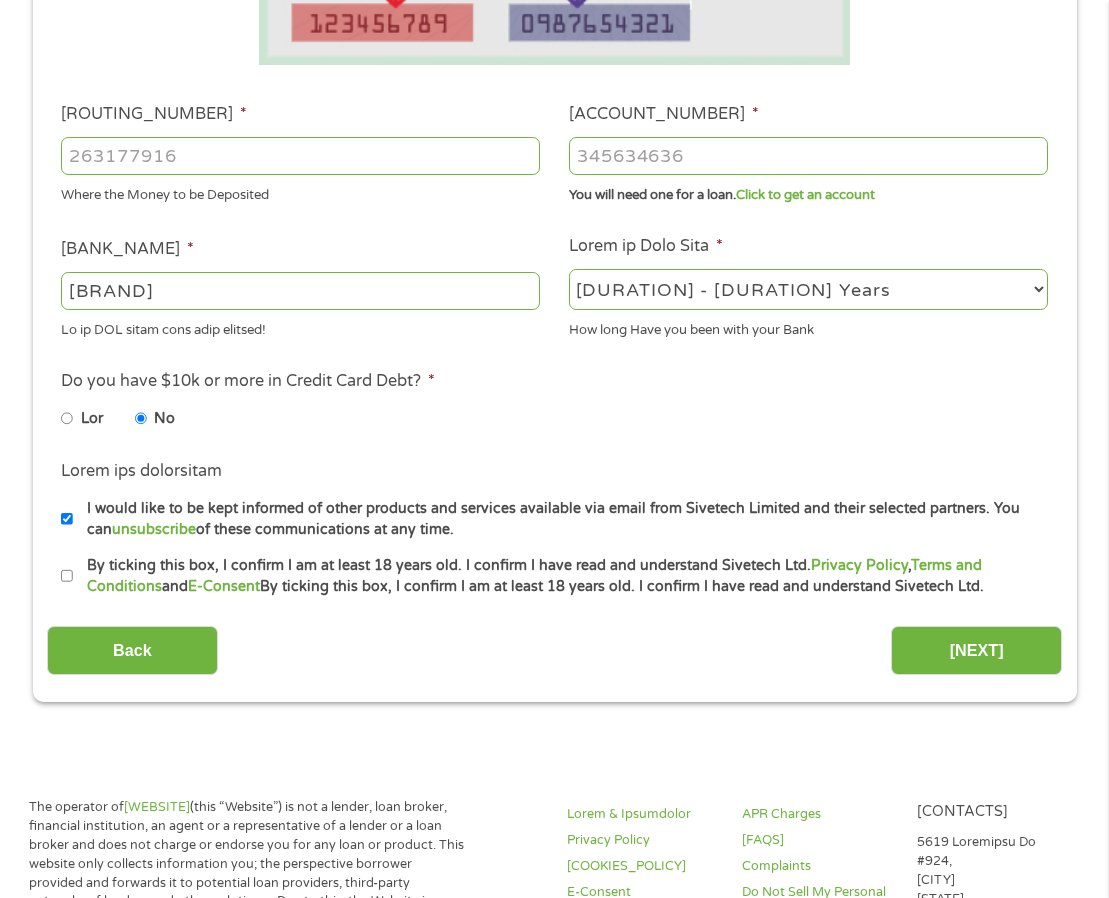 click on "--- Choose one --- 1 Year or less 1 - 2 Years 2 - 4 Years Over 4 Years" at bounding box center [808, 289] 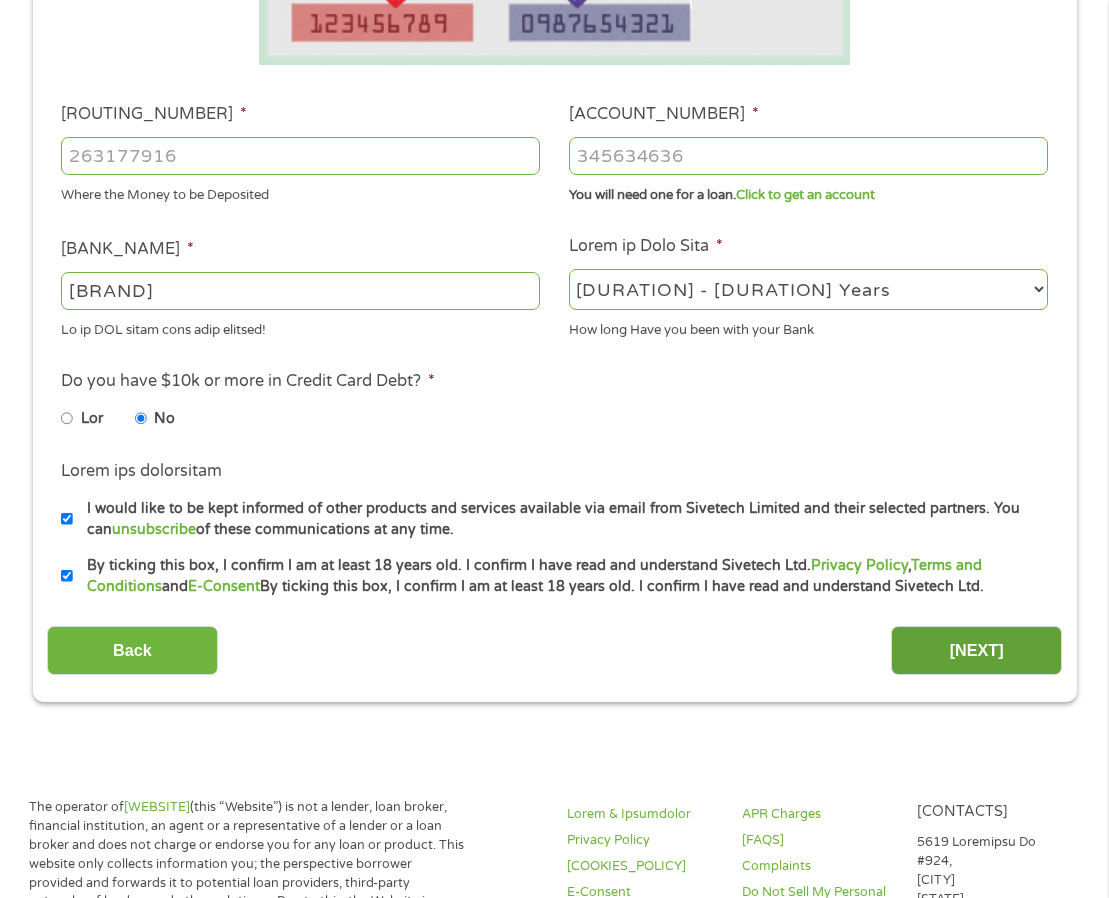 click on "[NEXT]" at bounding box center [976, 650] 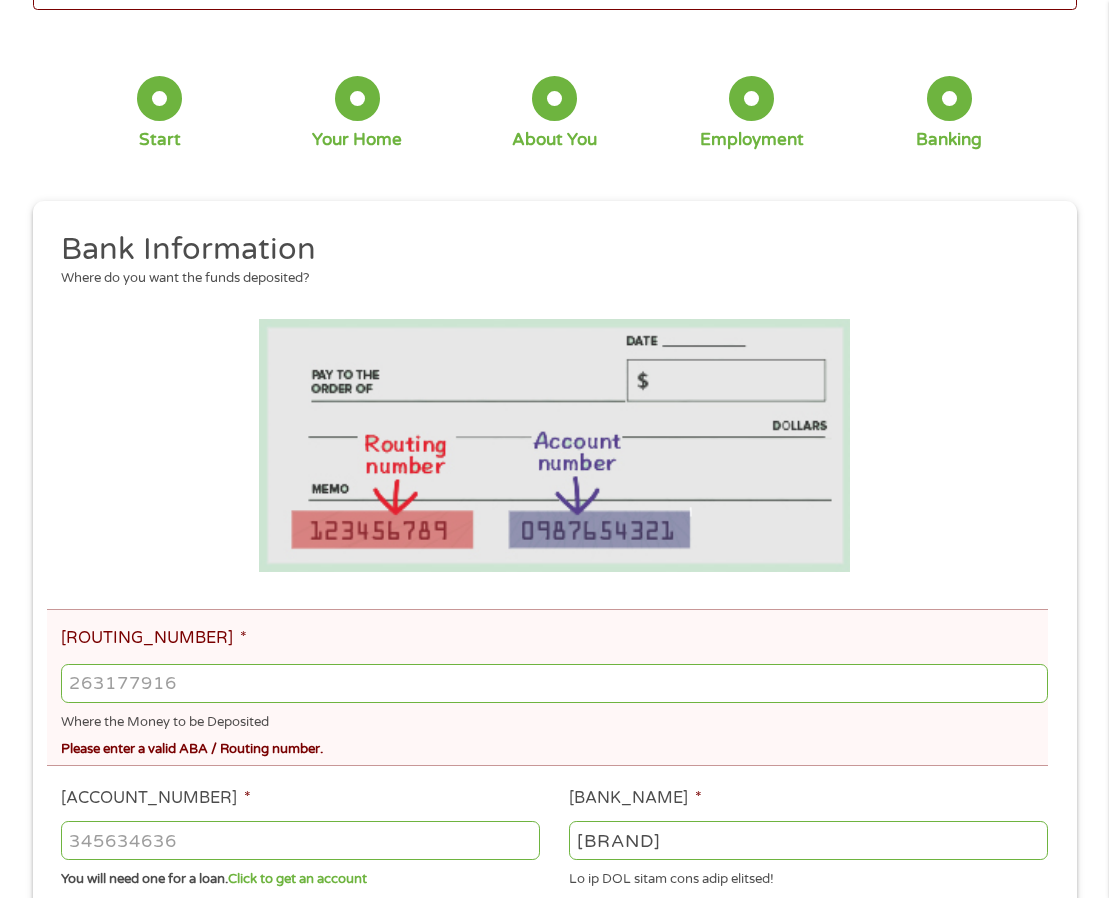 scroll, scrollTop: 153, scrollLeft: 0, axis: vertical 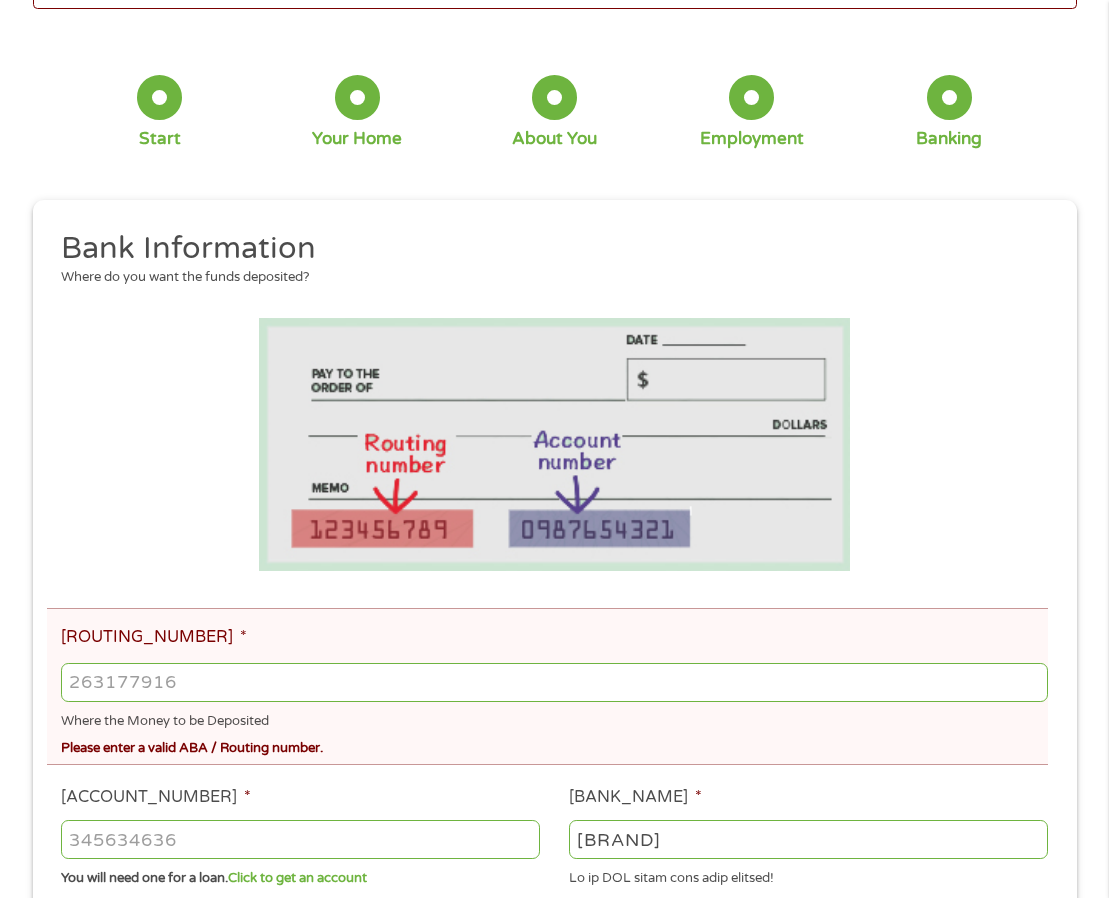 click on "[NUMBER]" at bounding box center (554, 682) 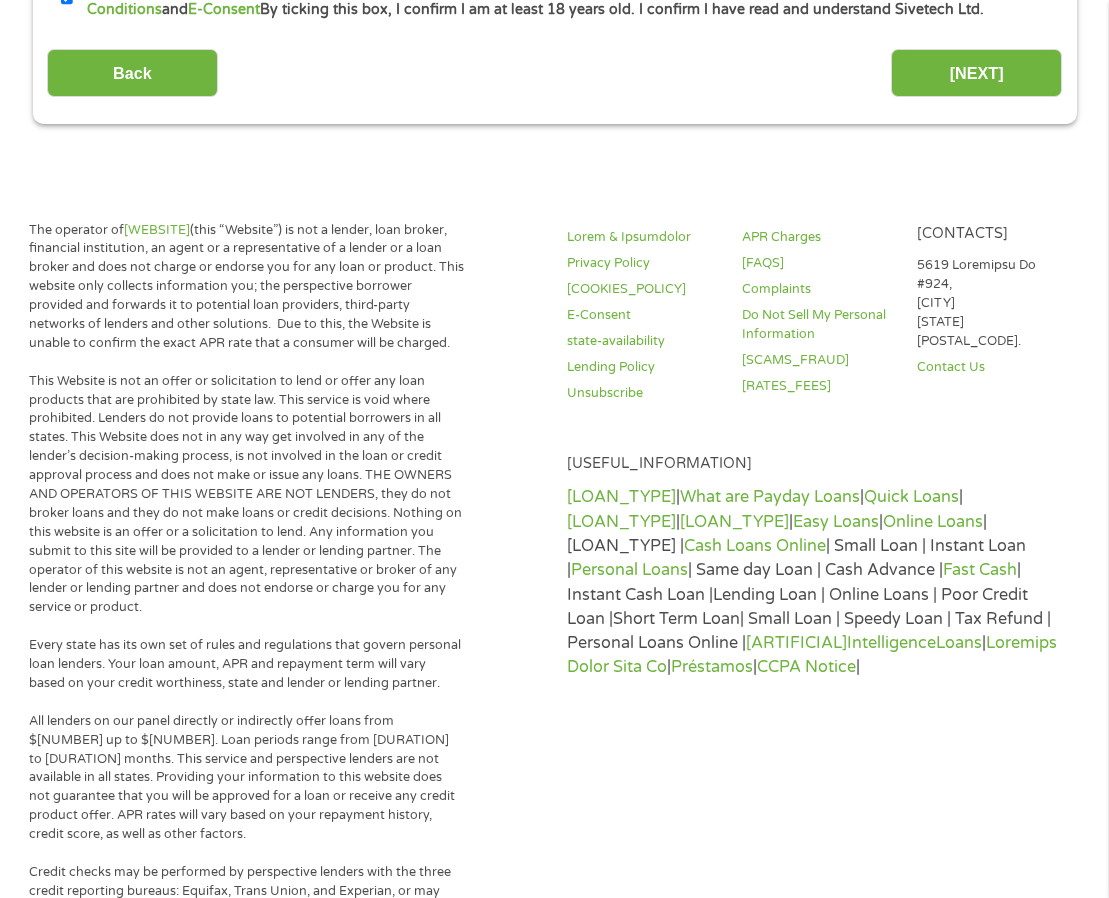 scroll, scrollTop: 1440, scrollLeft: 0, axis: vertical 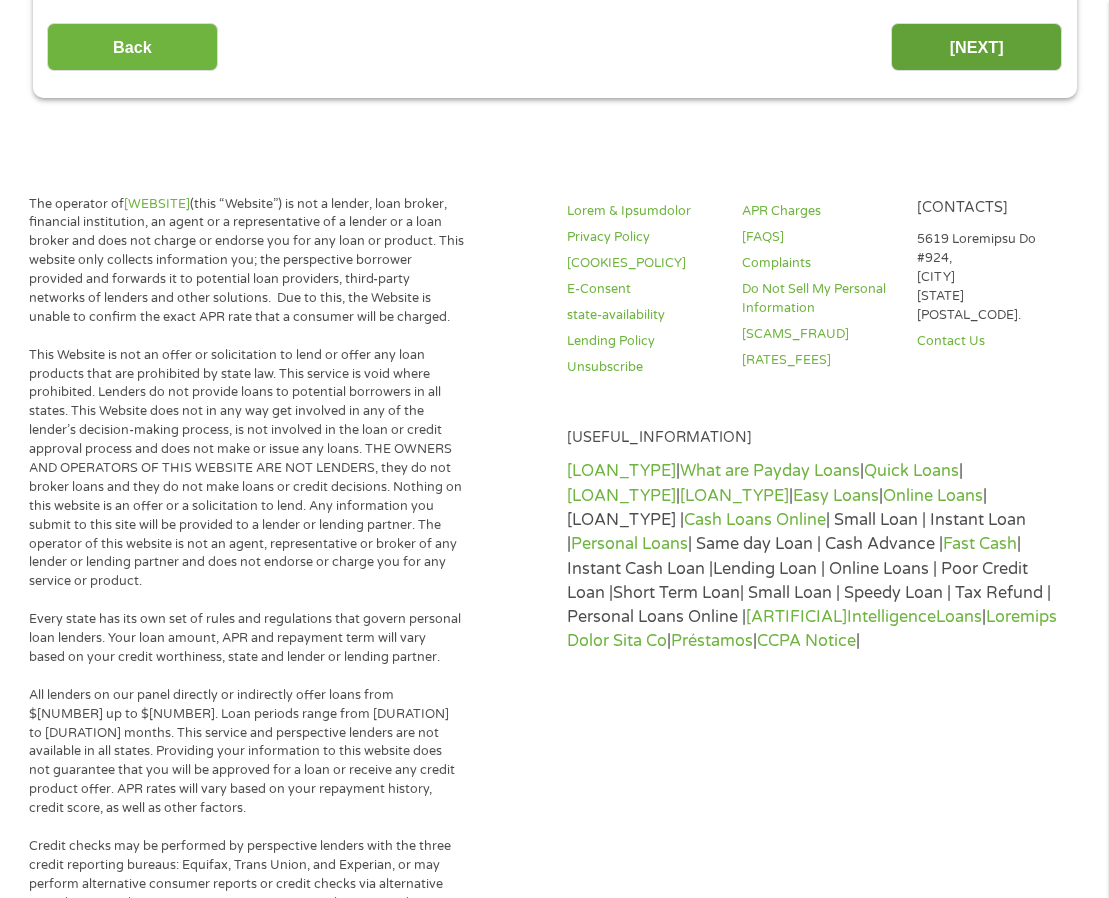 type on "[ACCOUNT_NUMBER]" 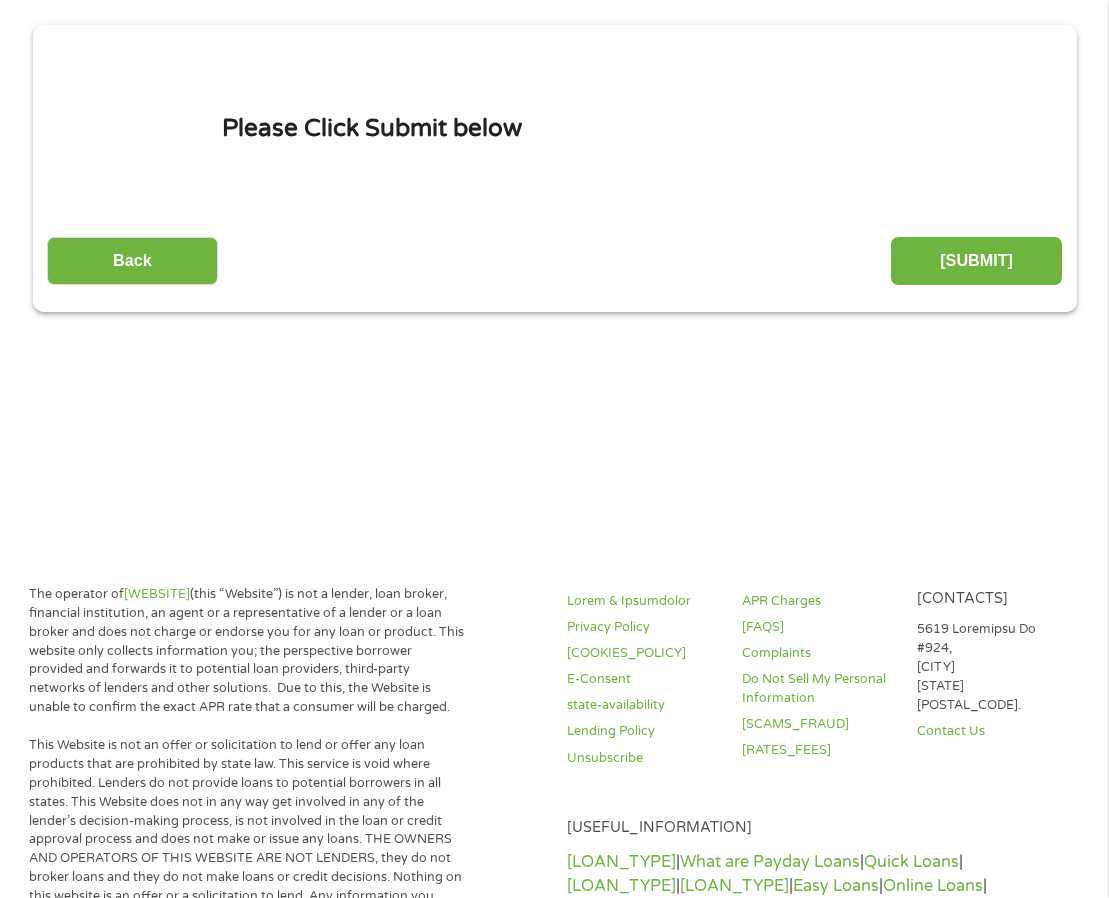 scroll, scrollTop: 0, scrollLeft: 0, axis: both 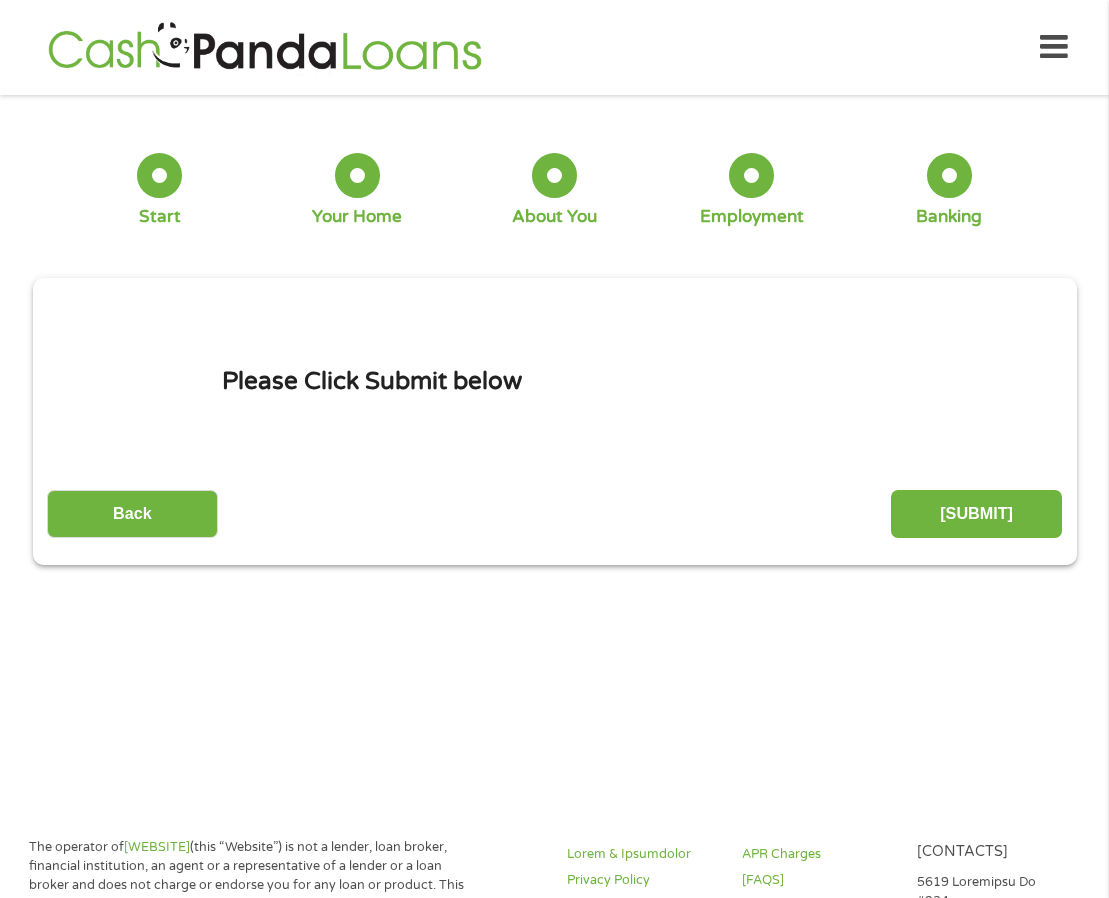 click on "This field is hidden when viewing the form gclid This field is hidden when viewing the form Referrer https://www.cashpandaloans.com/ This field is hidden when viewing the form Source This field is hidden when viewing the form Campaign This field is hidden when viewing the form Medium This field is hidden when viewing the form adgroup This field is hidden when viewing the form creative This field is hidden when viewing the form position This field is hidden when viewing the form keyword This field is hidden when viewing the form matchtype This field is hidden when viewing the form device This field is hidden when viewing the form network This field is hidden when viewing the form email quality score [DECIMAL]
No fees!
Secured Site!
No Paperwork!
No Obligation!
[NUMBER] Second Quote!
How much do you need  $ * [NUMBER] Please enter a number from  [NUMBER]  to  [NUMBER] . $[NUMBER] - $[NUMBER] [NUMBER]  to  [DURATION] months" at bounding box center (555, 421) 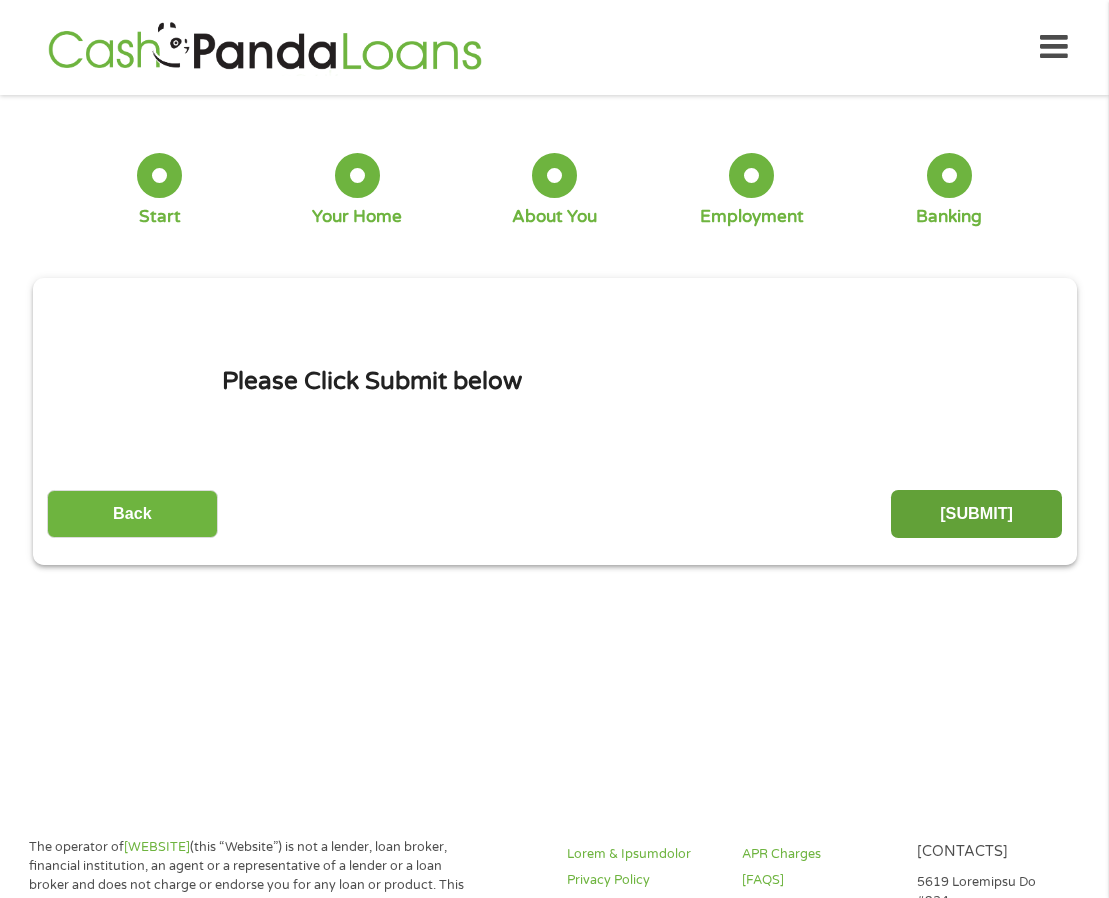 click on "[SUBMIT]" at bounding box center (976, 514) 